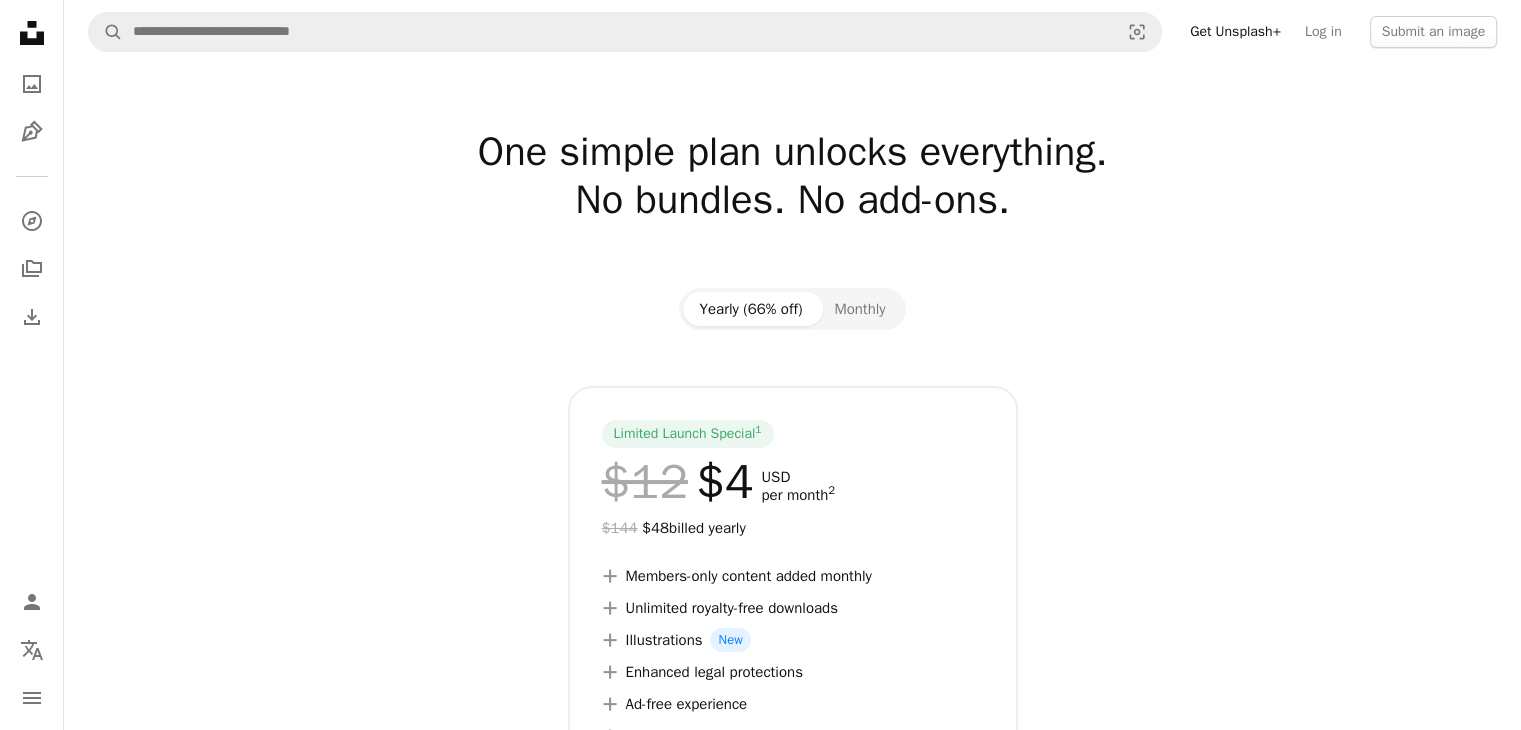 scroll, scrollTop: 0, scrollLeft: 0, axis: both 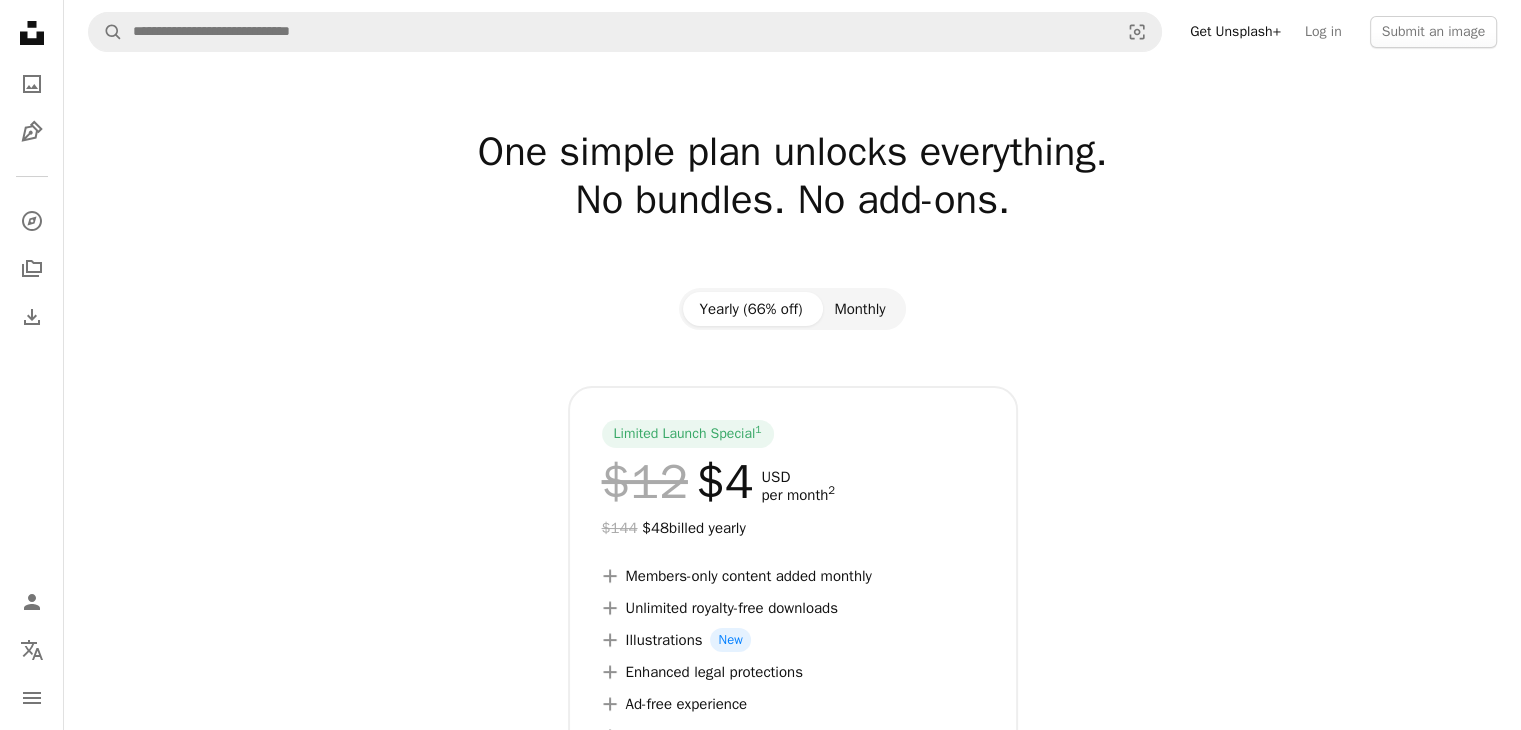 click on "Monthly" at bounding box center [859, 309] 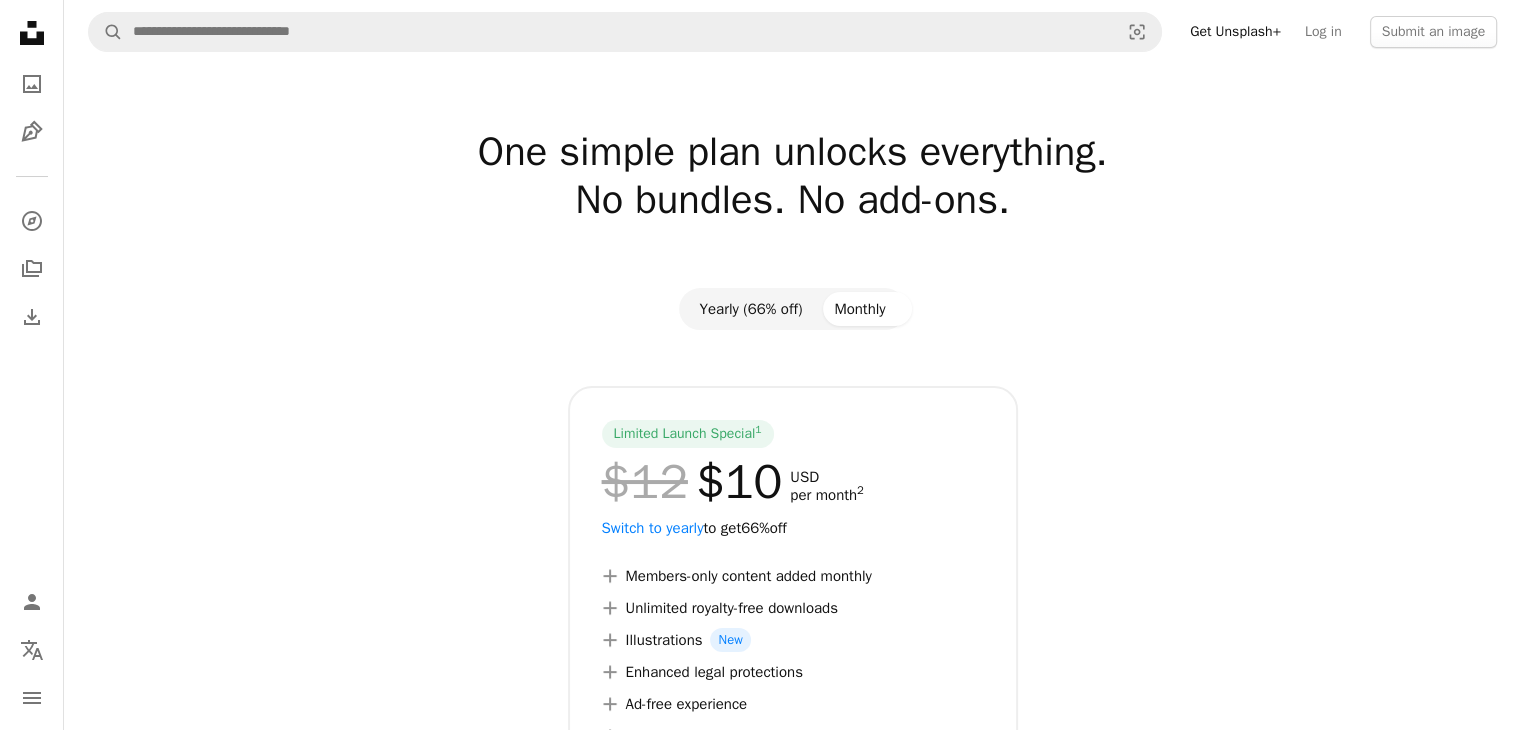 click on "Yearly (66% off)" at bounding box center [750, 309] 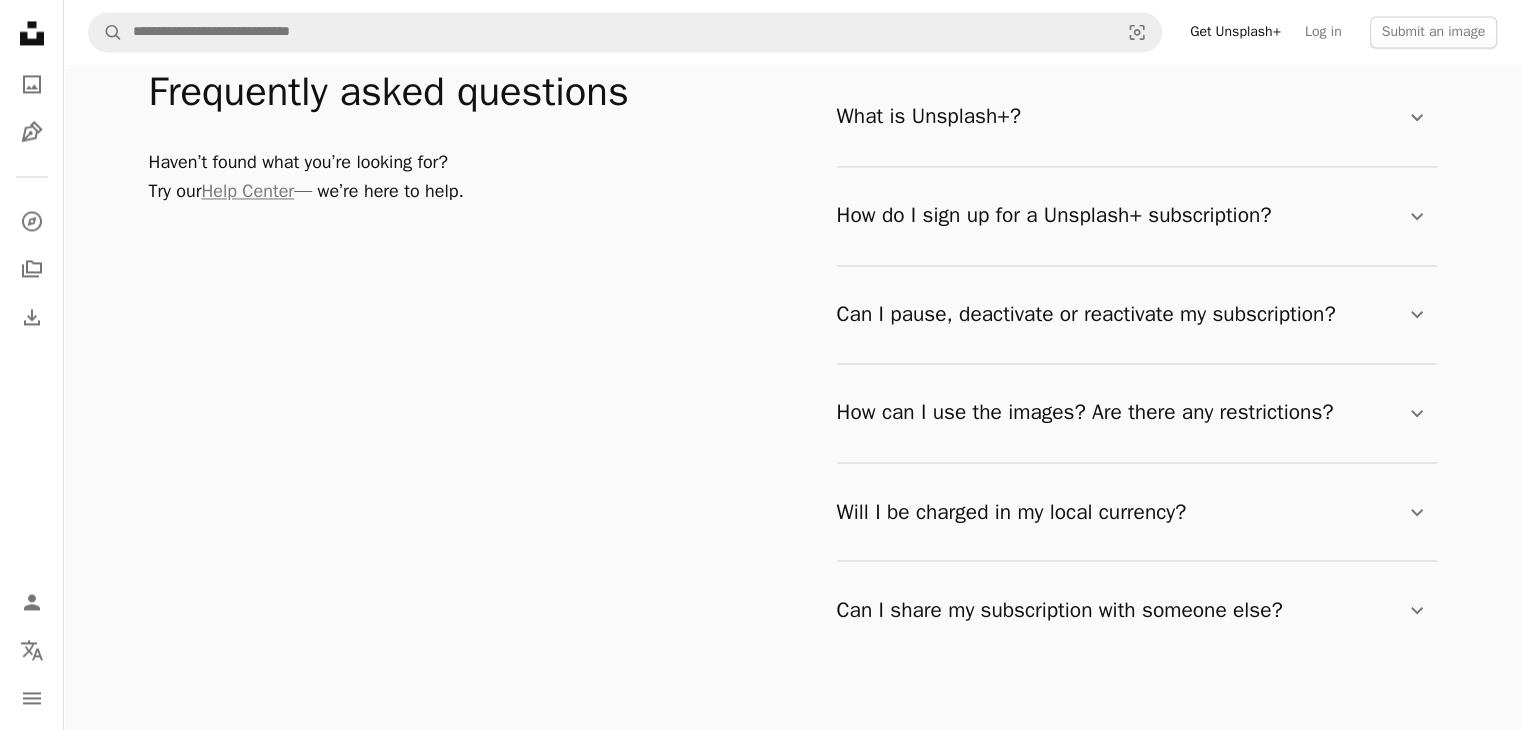 scroll, scrollTop: 3290, scrollLeft: 0, axis: vertical 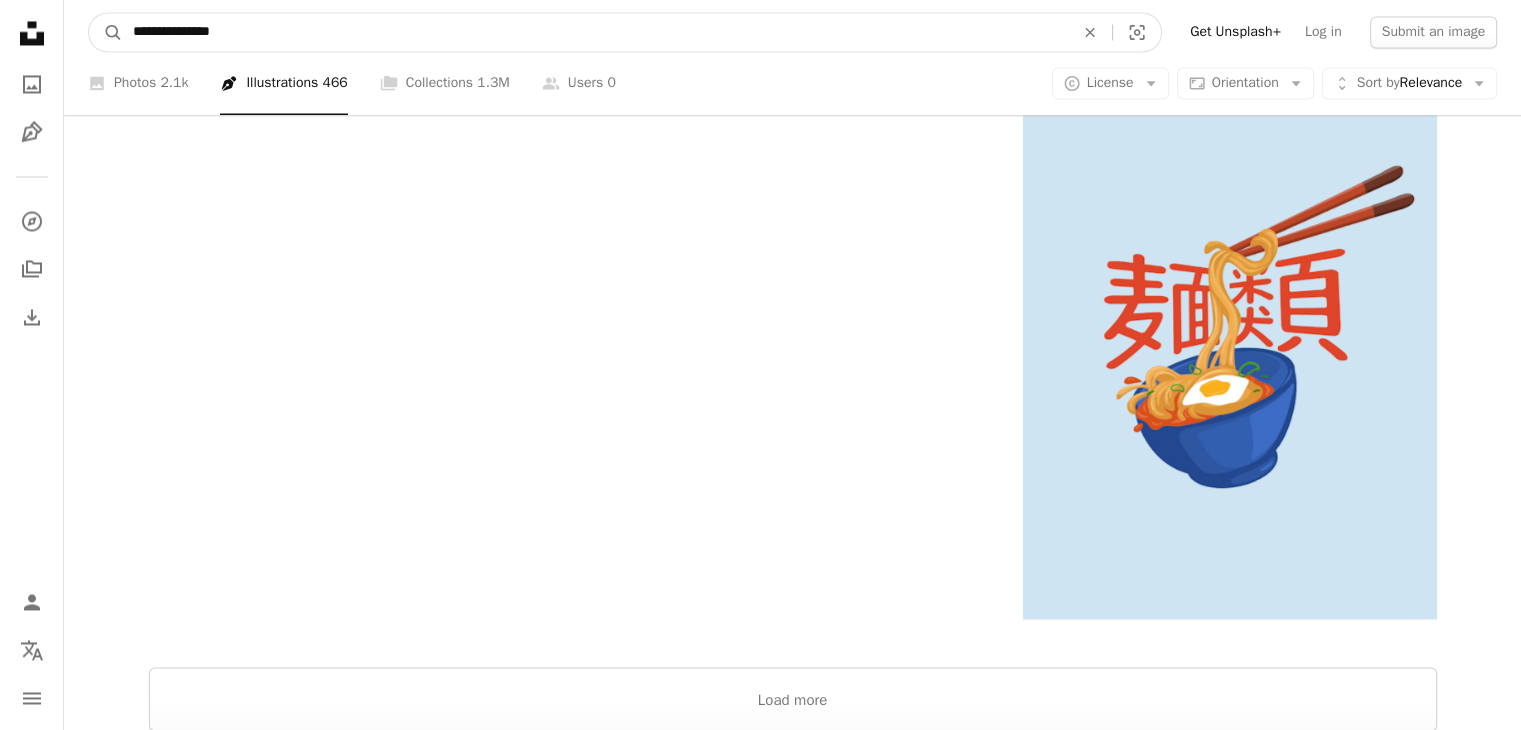 drag, startPoint x: 169, startPoint y: 32, endPoint x: 276, endPoint y: 13, distance: 108.67382 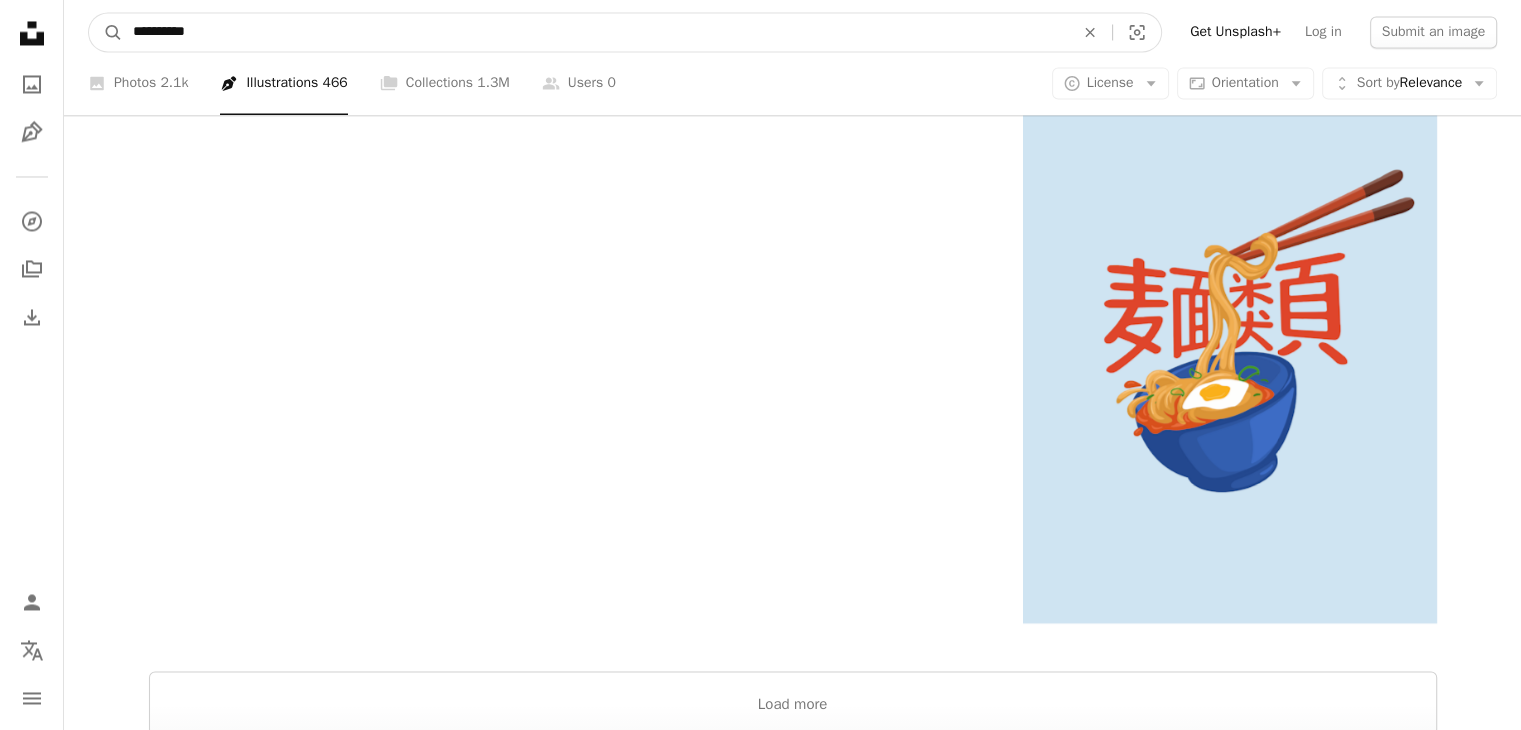 type on "**********" 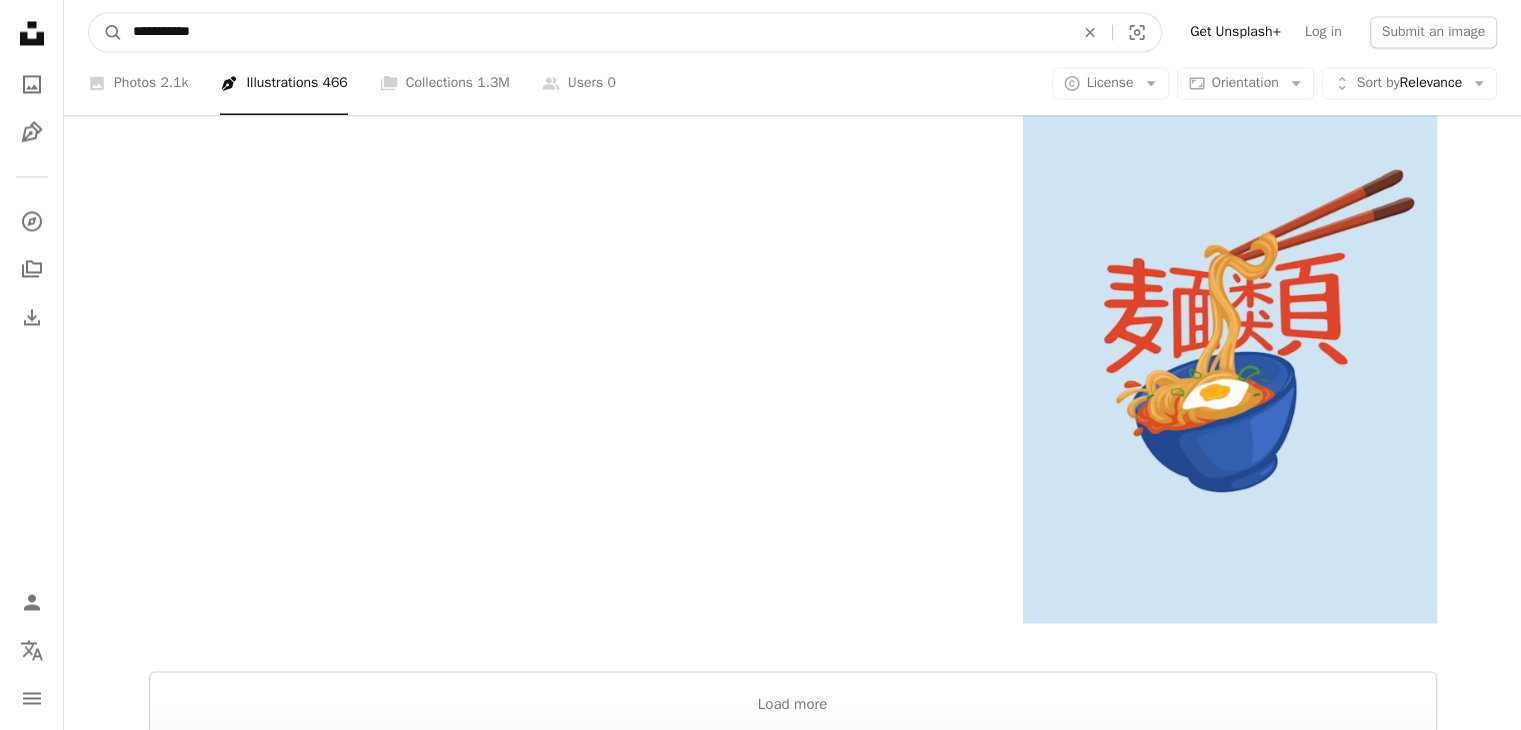 click on "A magnifying glass" at bounding box center [106, 32] 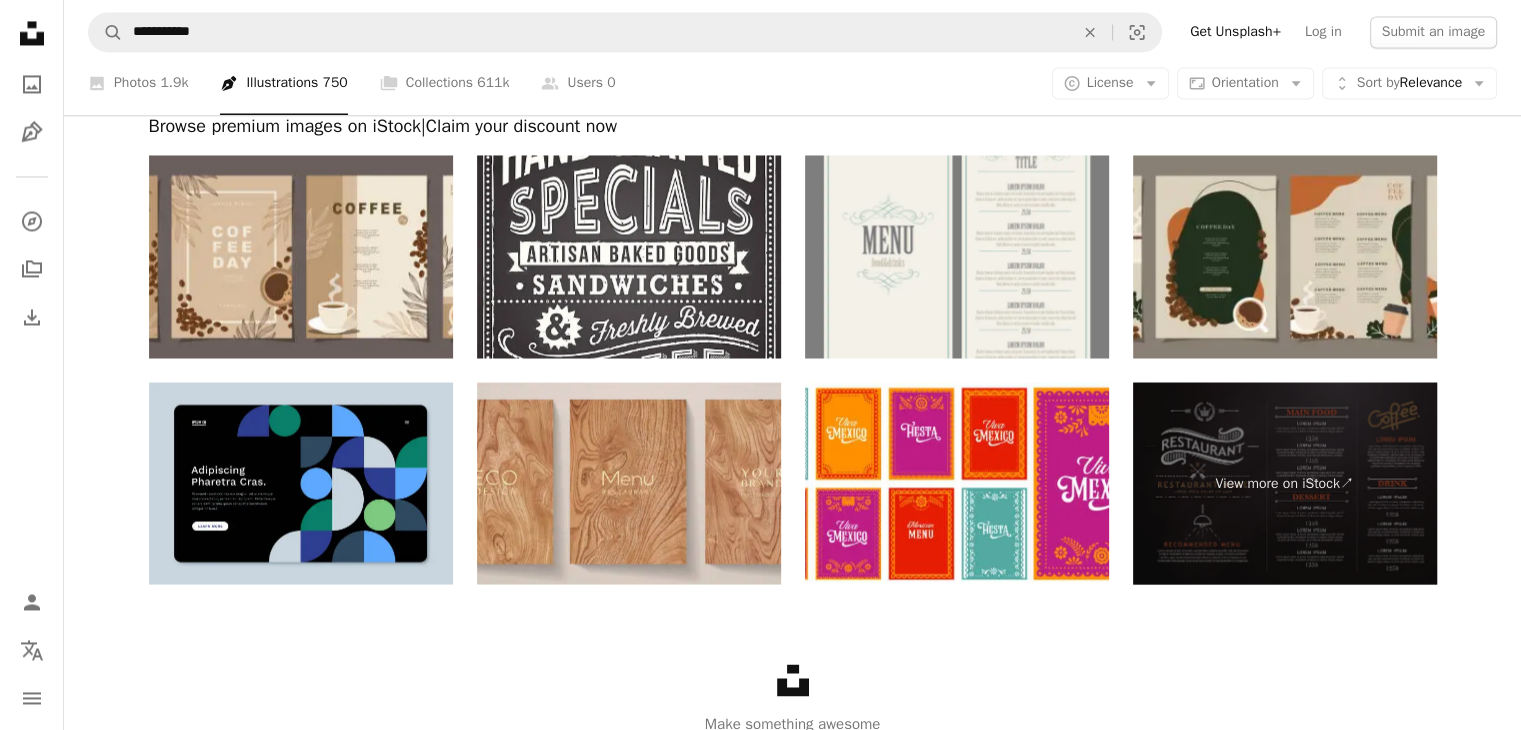 scroll, scrollTop: 3464, scrollLeft: 0, axis: vertical 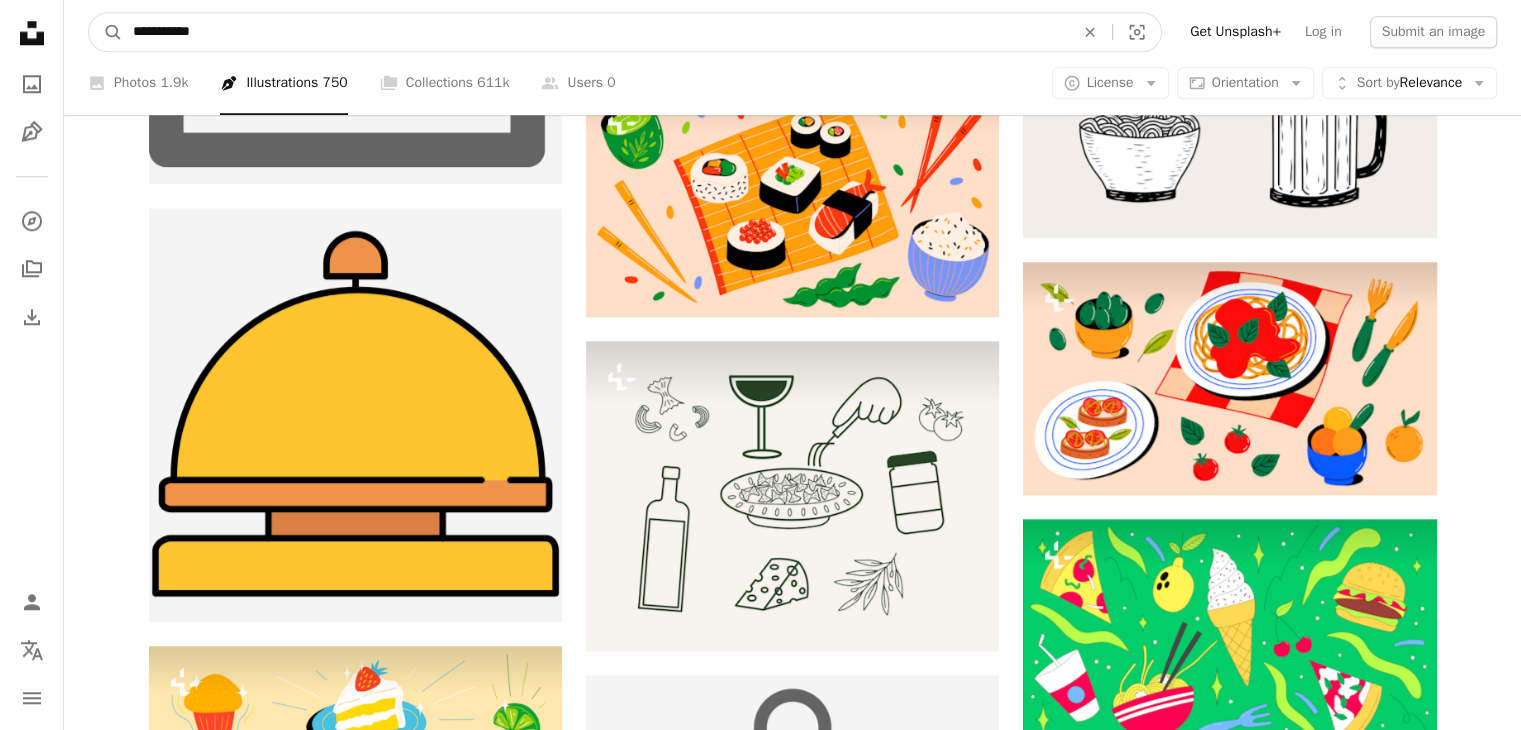 drag, startPoint x: 247, startPoint y: 33, endPoint x: 51, endPoint y: -13, distance: 201.3256 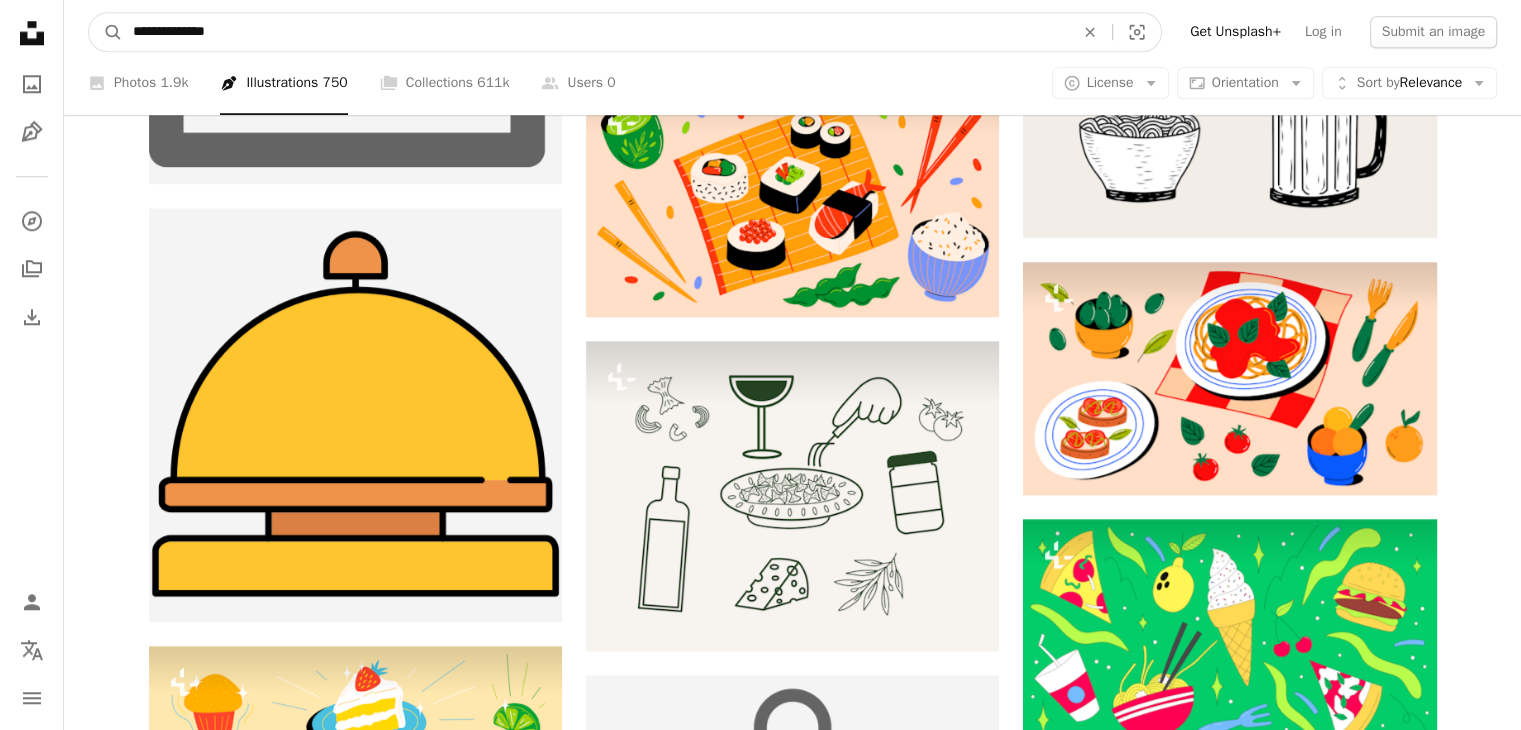 type on "**********" 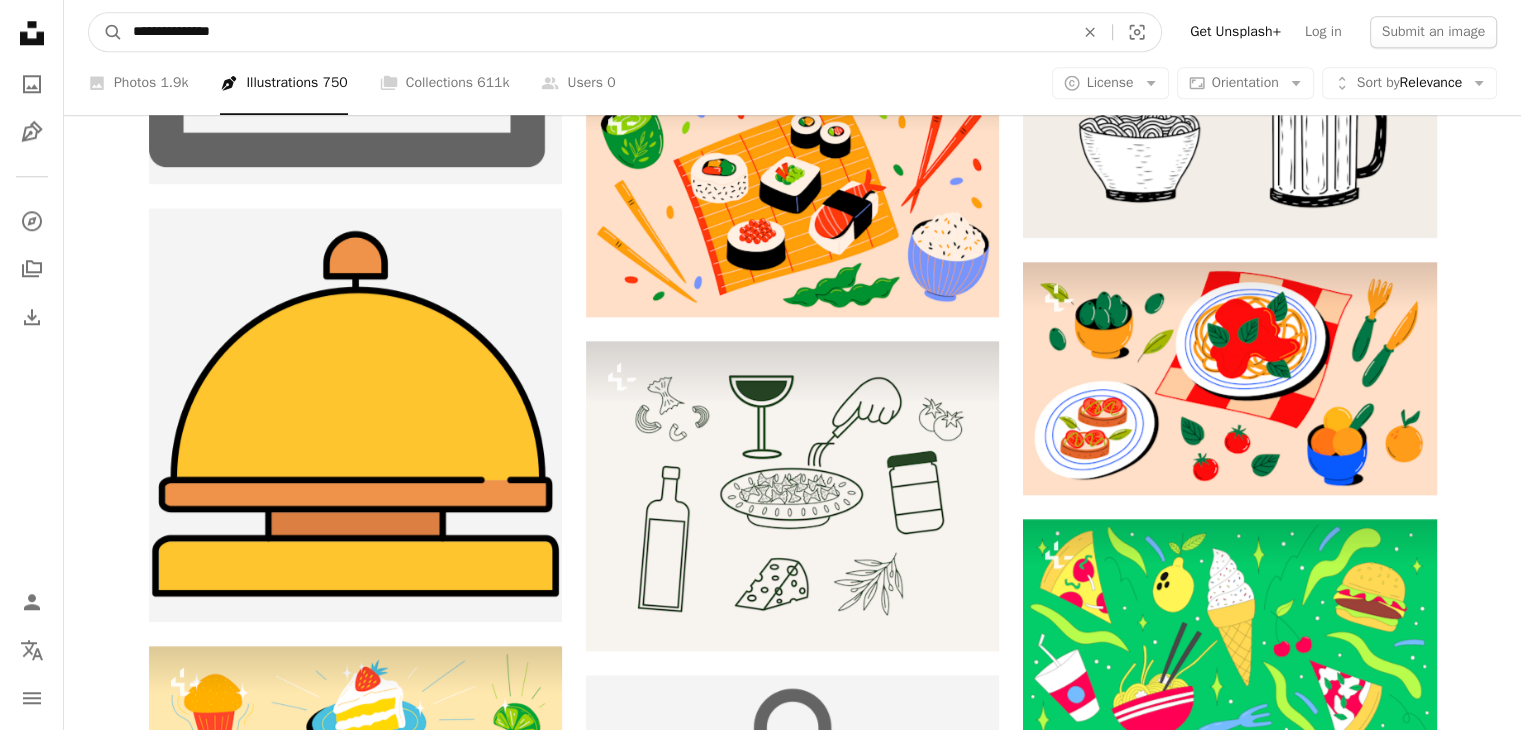 click on "A magnifying glass" at bounding box center (106, 32) 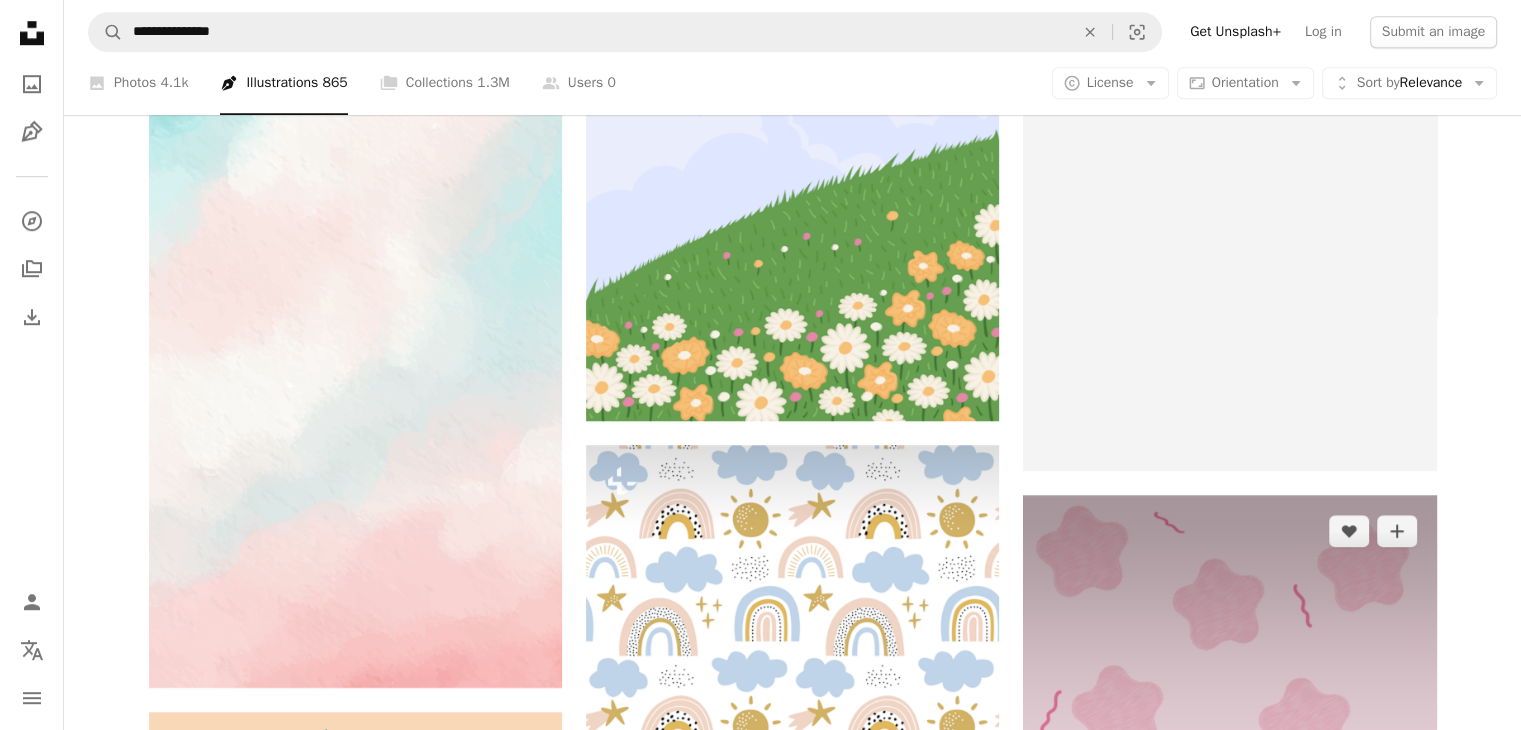 scroll, scrollTop: 1728, scrollLeft: 0, axis: vertical 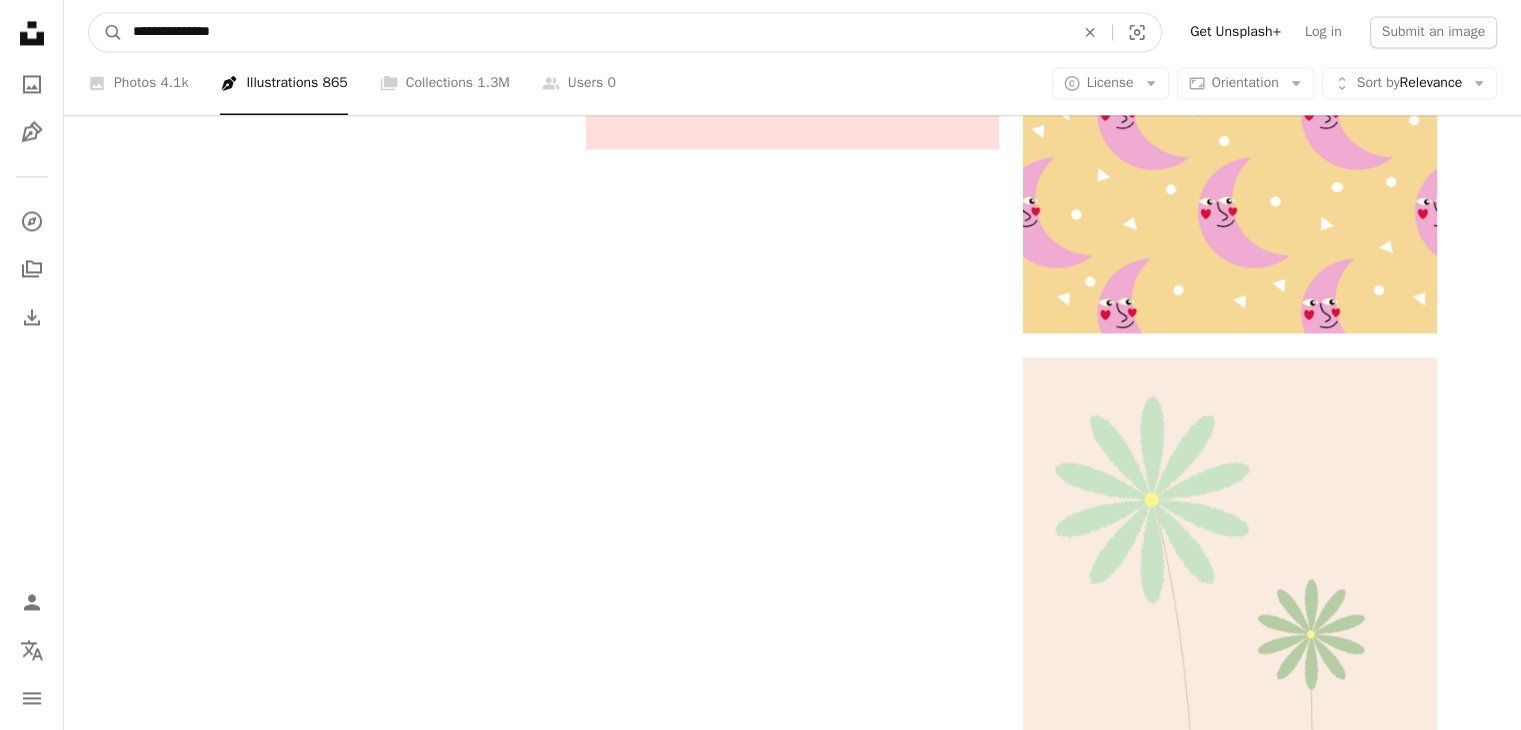 drag, startPoint x: 314, startPoint y: 41, endPoint x: 66, endPoint y: 8, distance: 250.18593 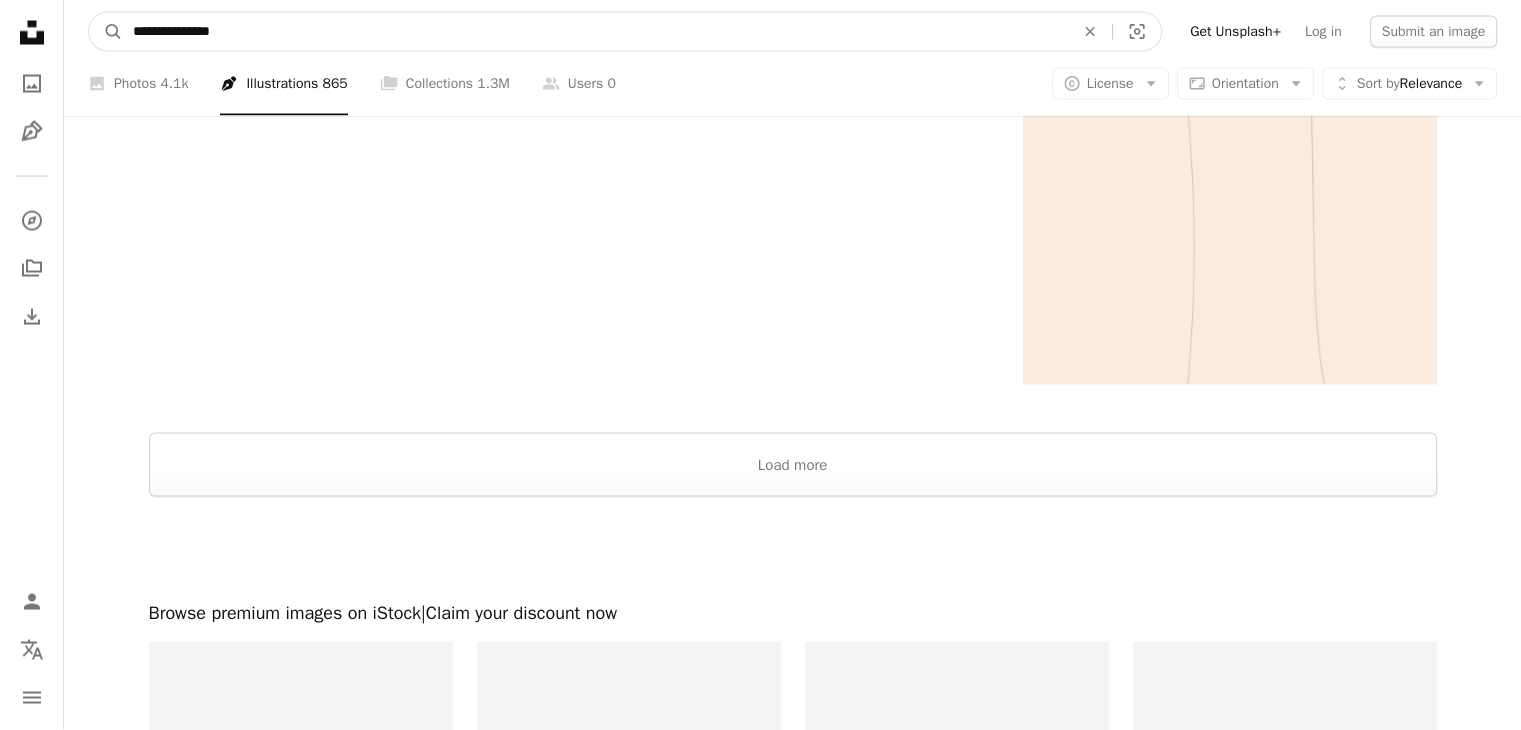 scroll, scrollTop: 4010, scrollLeft: 0, axis: vertical 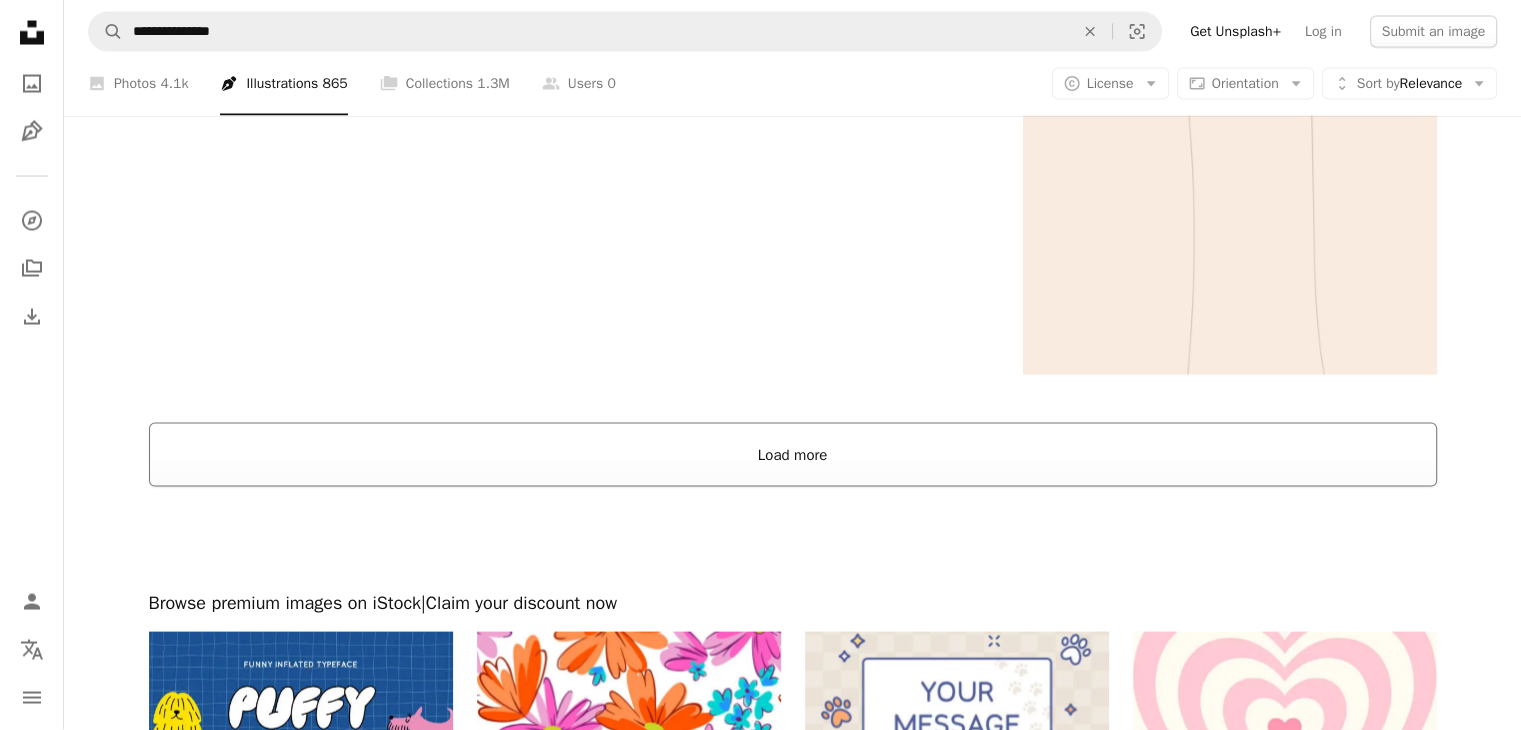 click on "Load more" at bounding box center (793, 455) 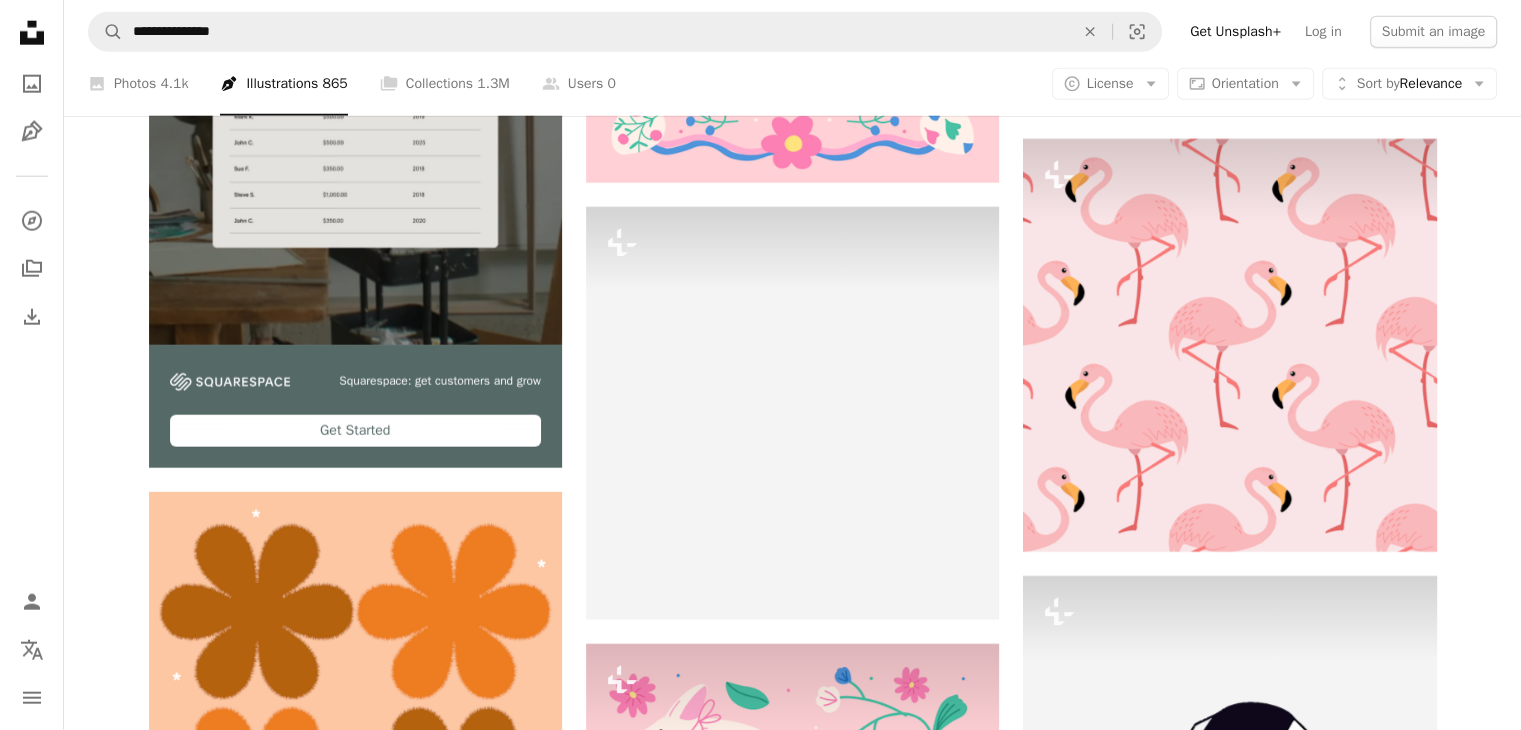 scroll, scrollTop: 5249, scrollLeft: 0, axis: vertical 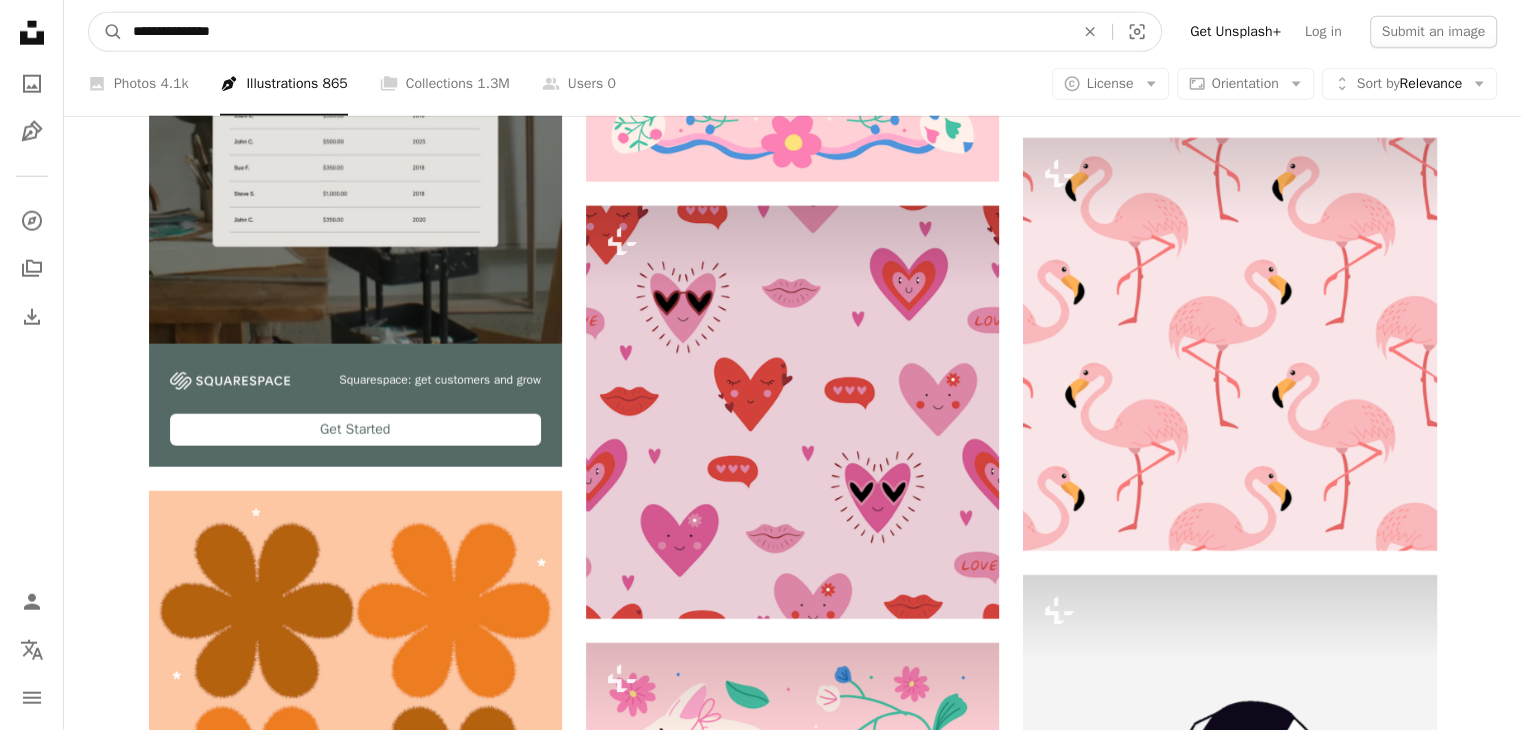 click on "**********" at bounding box center [595, 32] 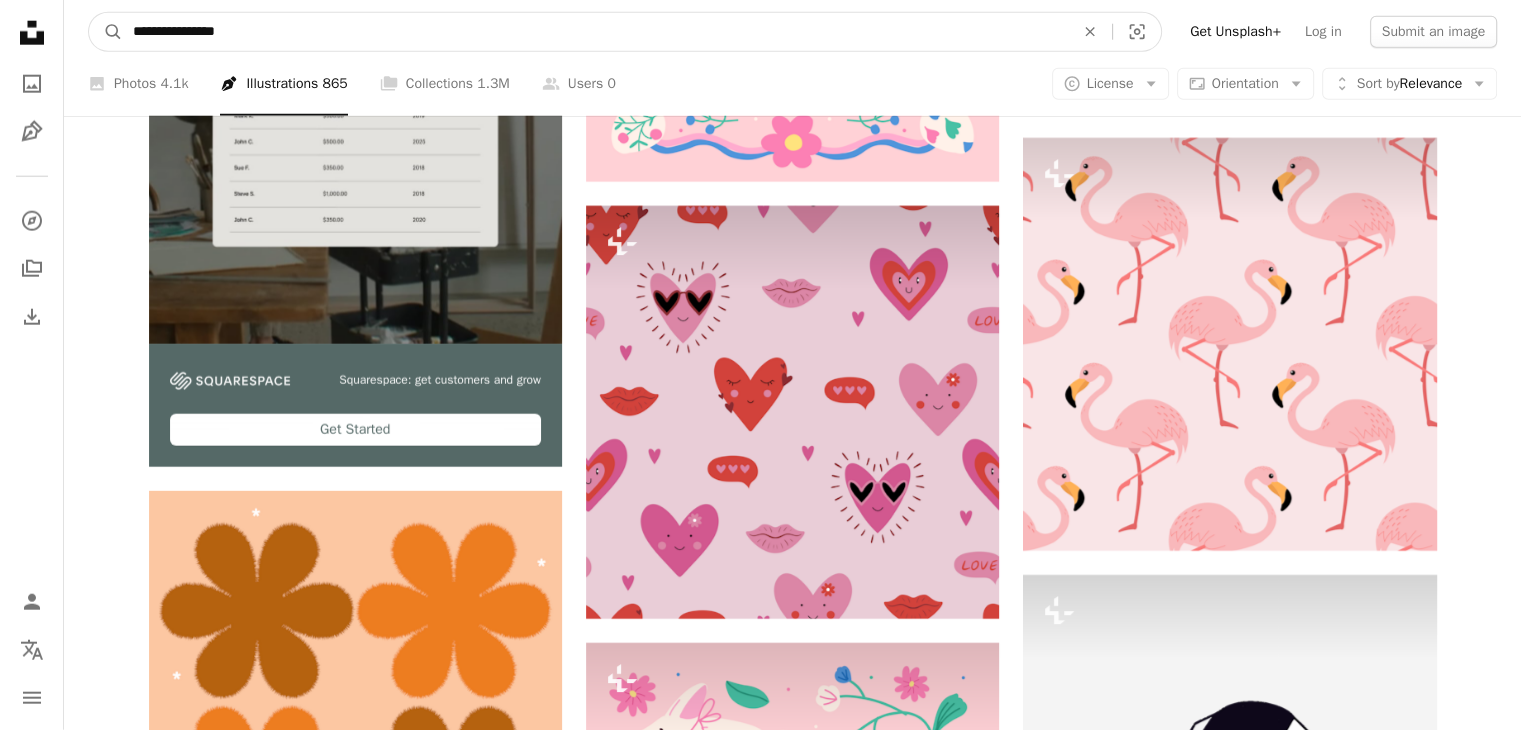 click on "A magnifying glass" at bounding box center (106, 32) 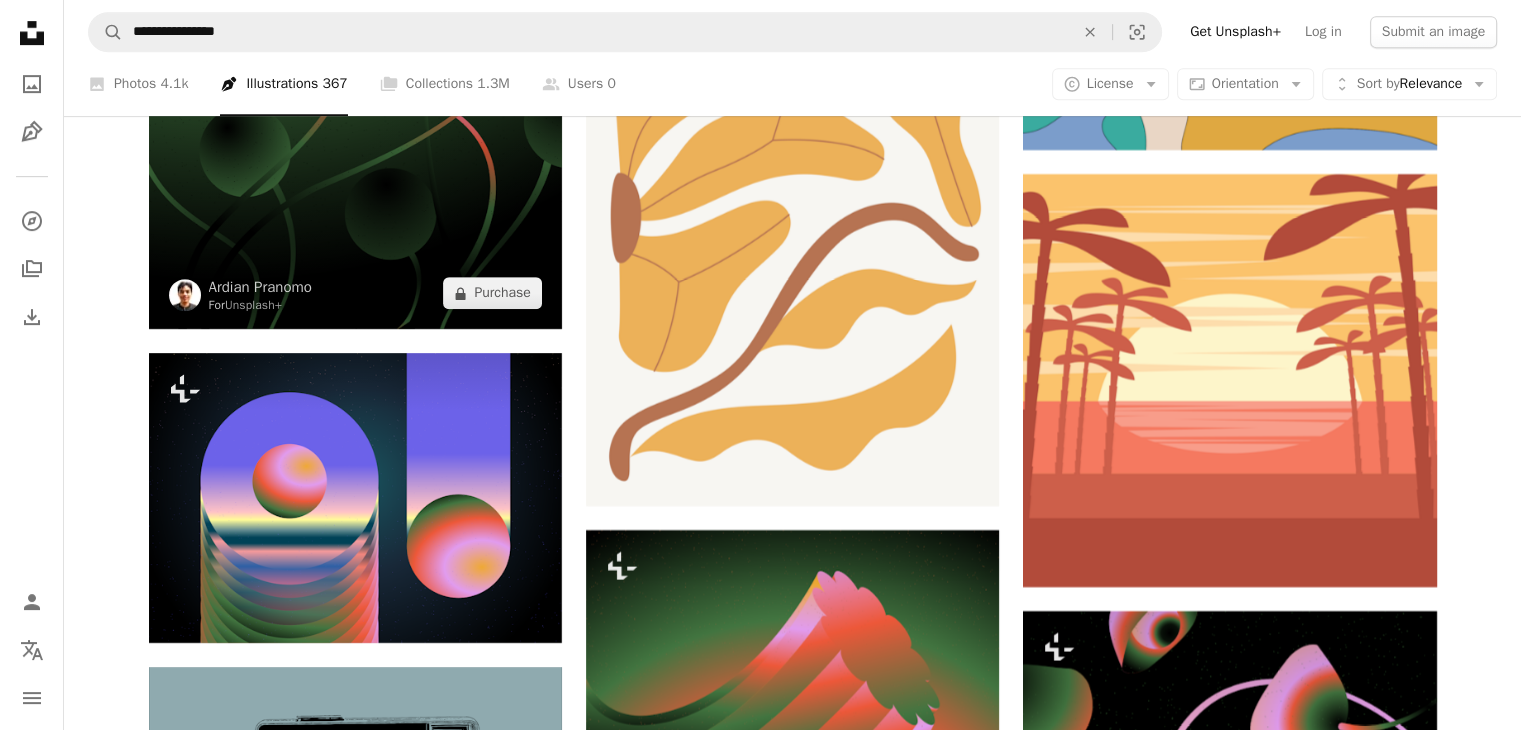 scroll, scrollTop: 8563, scrollLeft: 0, axis: vertical 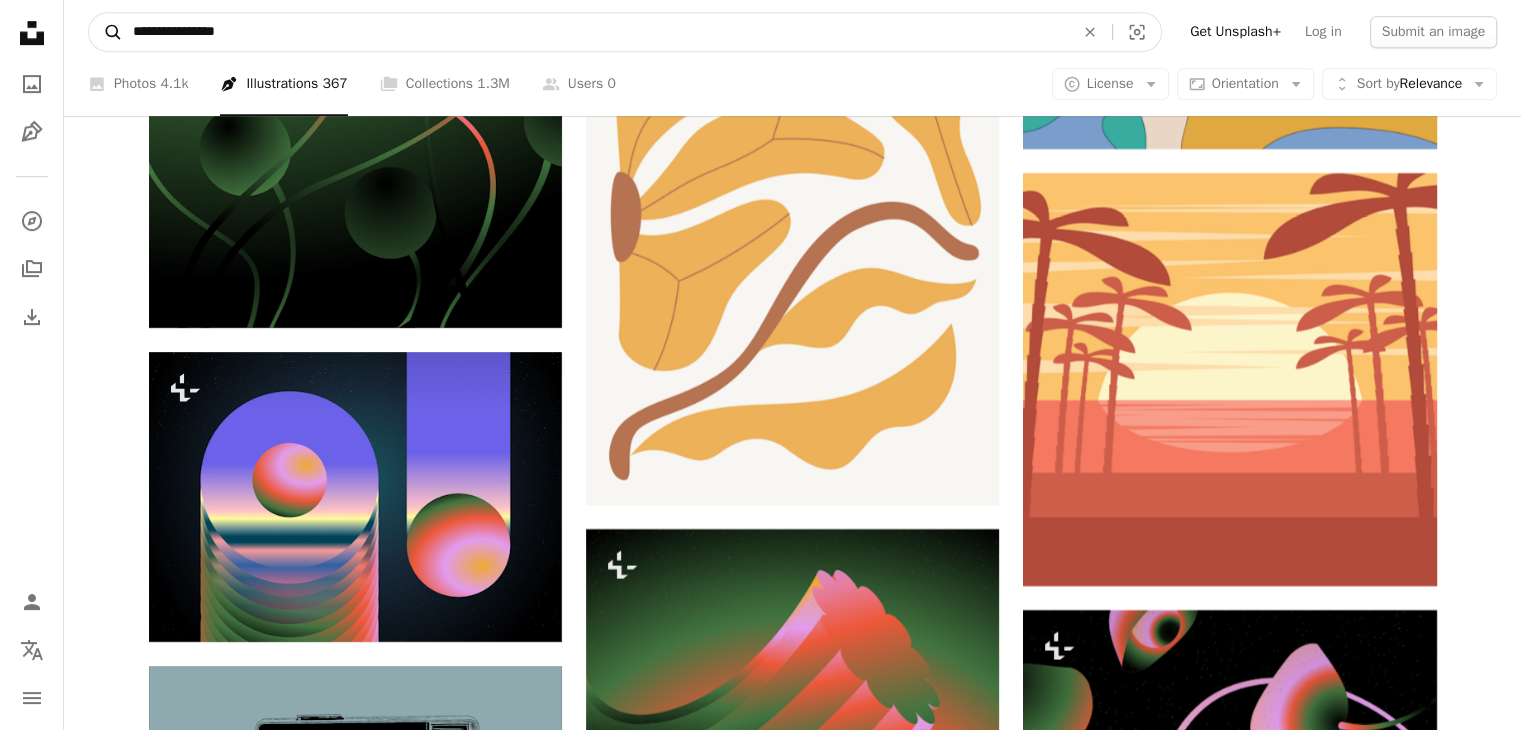 drag, startPoint x: 268, startPoint y: 34, endPoint x: 105, endPoint y: 34, distance: 163 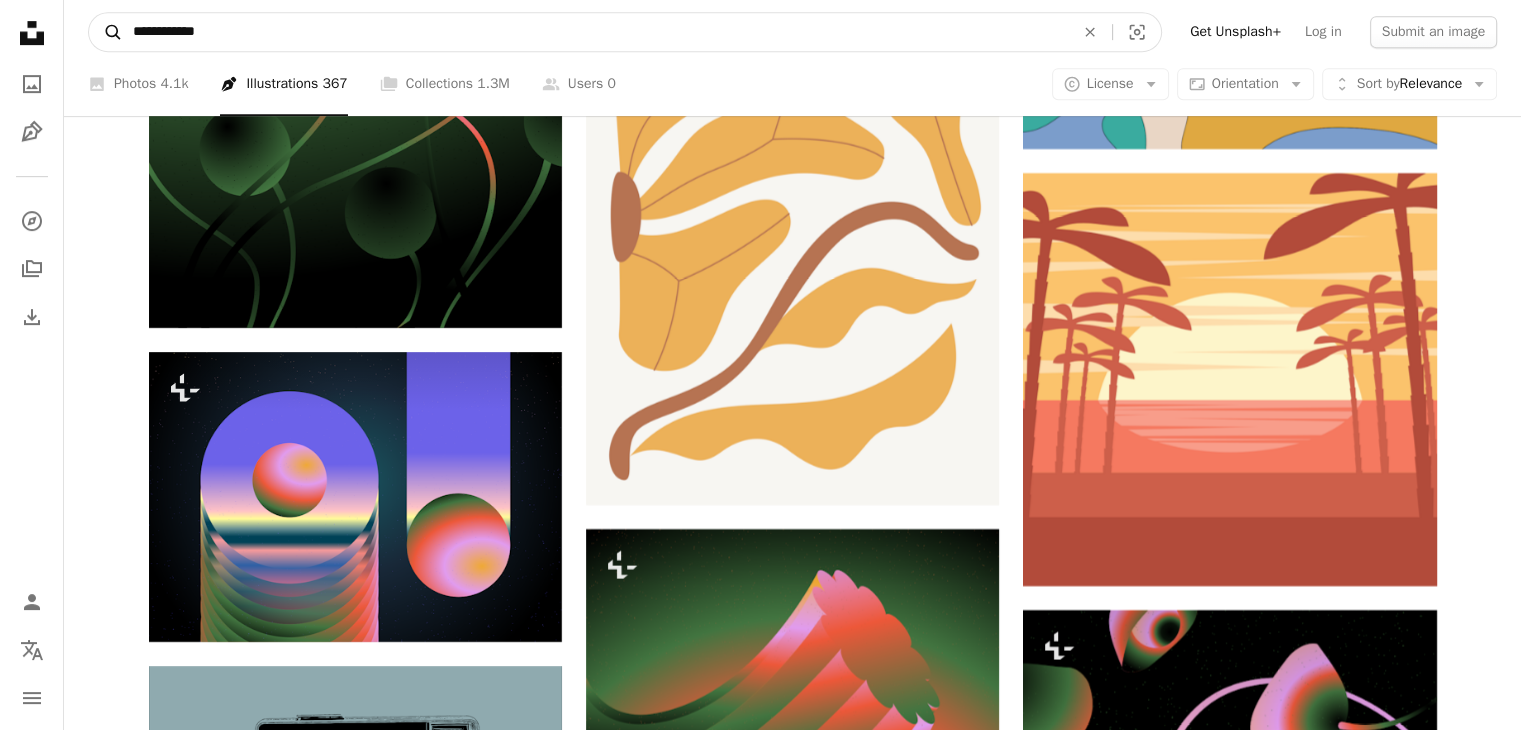 type on "**********" 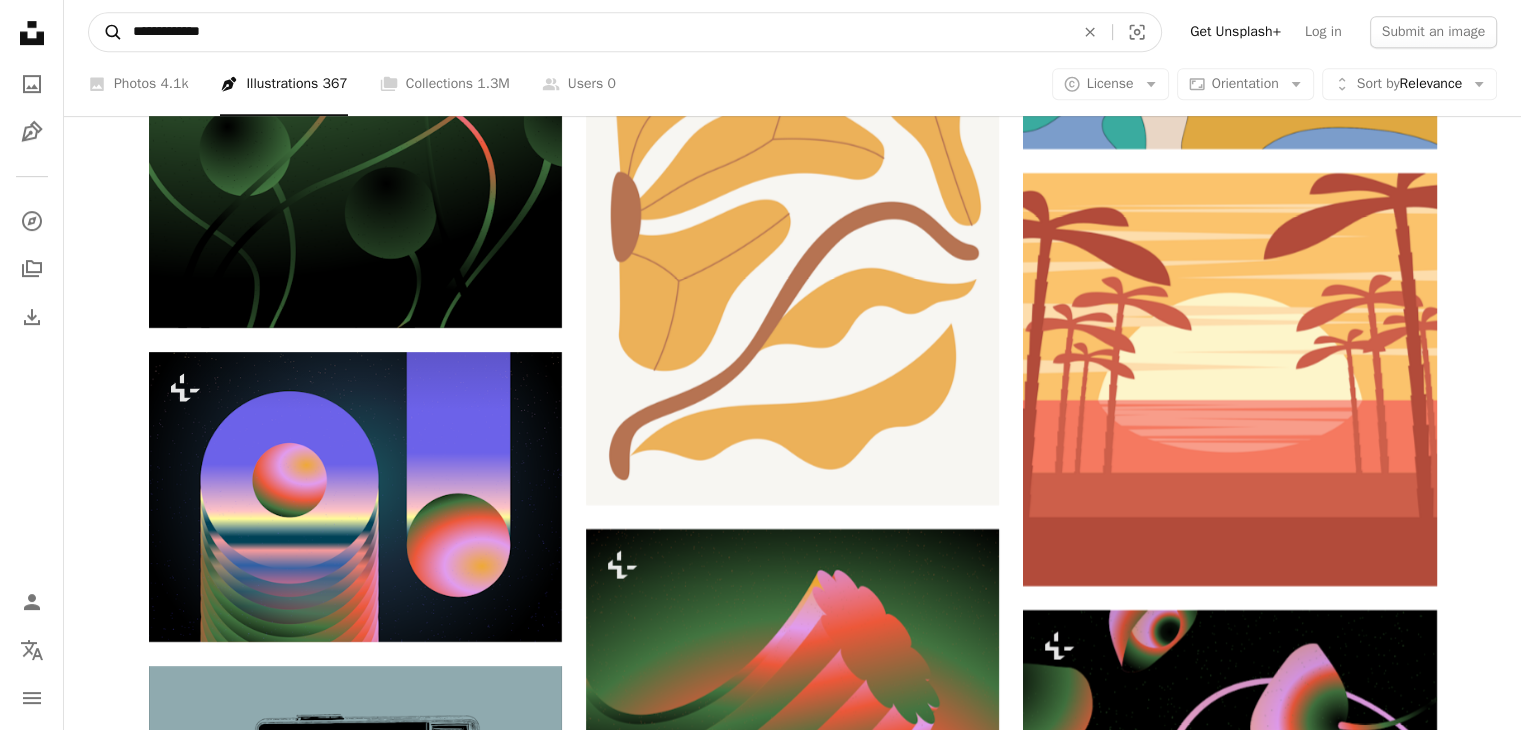 click on "A magnifying glass" at bounding box center [106, 32] 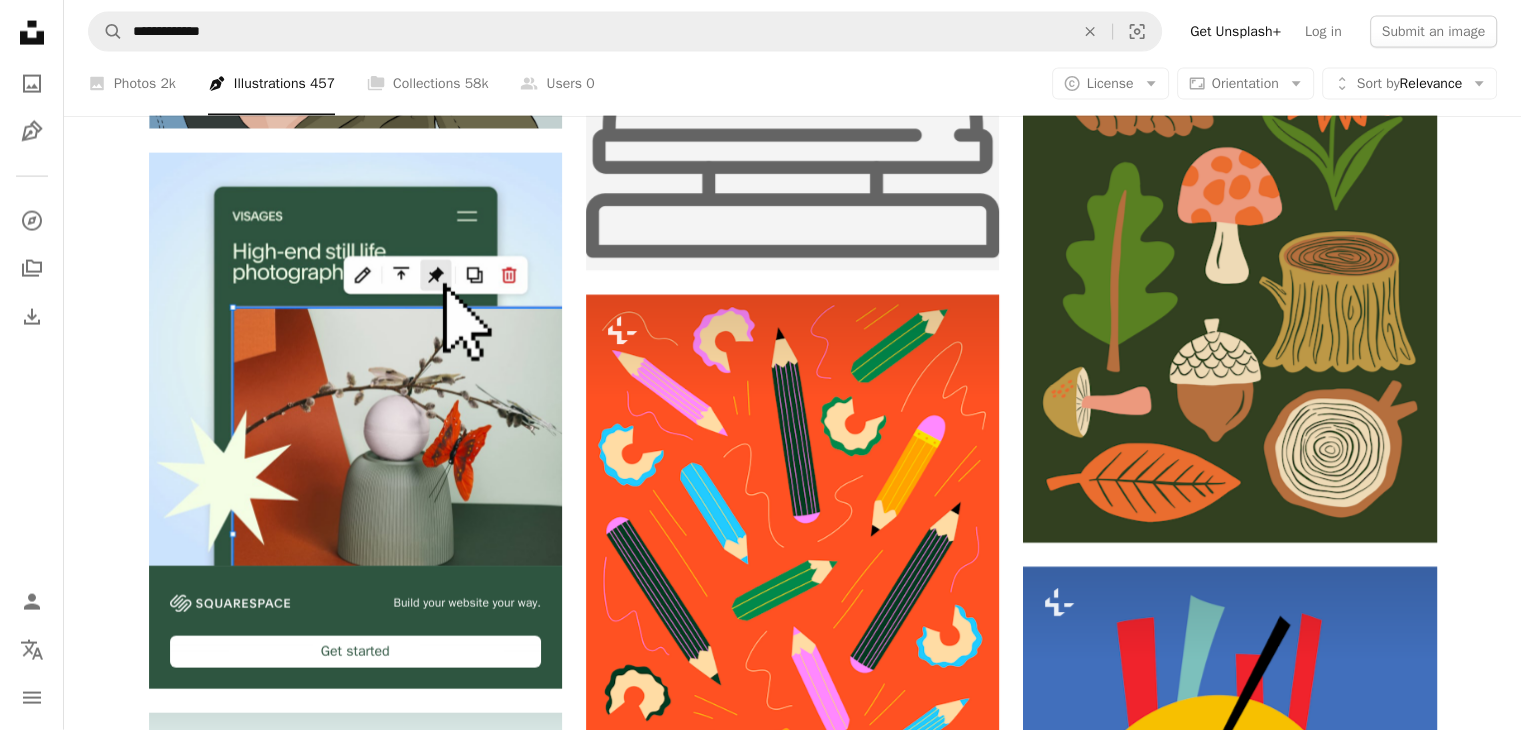 scroll, scrollTop: 4486, scrollLeft: 0, axis: vertical 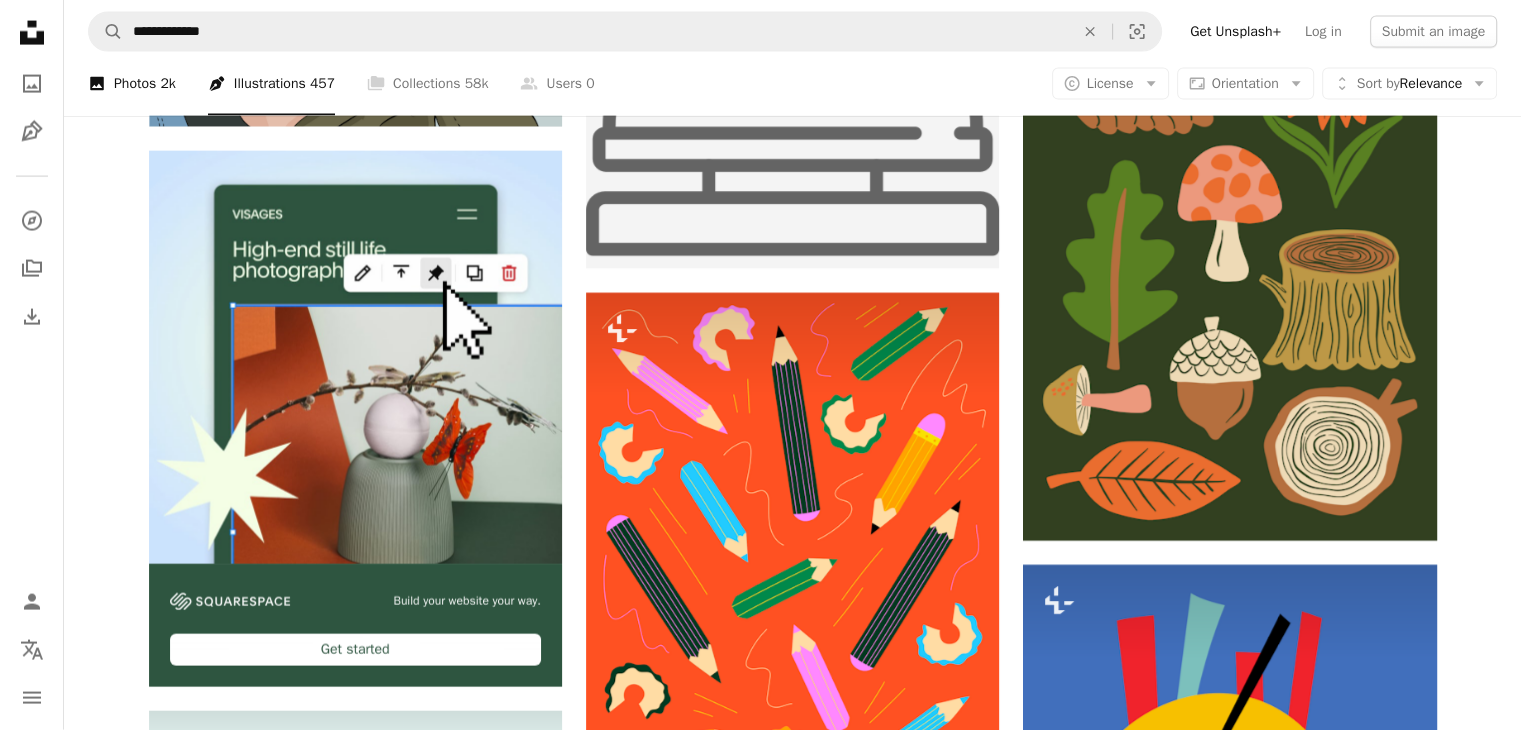 click on "2k" at bounding box center (167, 84) 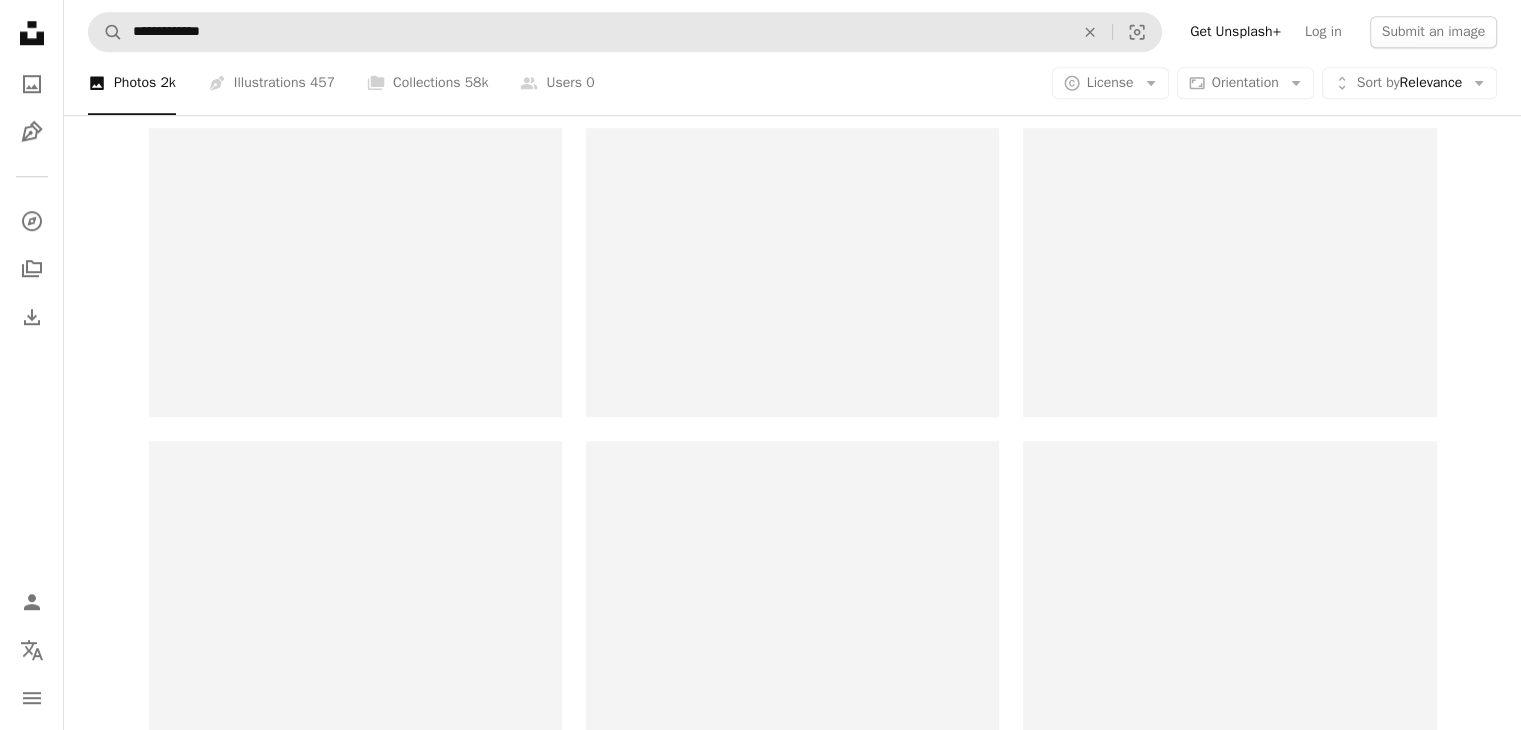 scroll, scrollTop: 0, scrollLeft: 0, axis: both 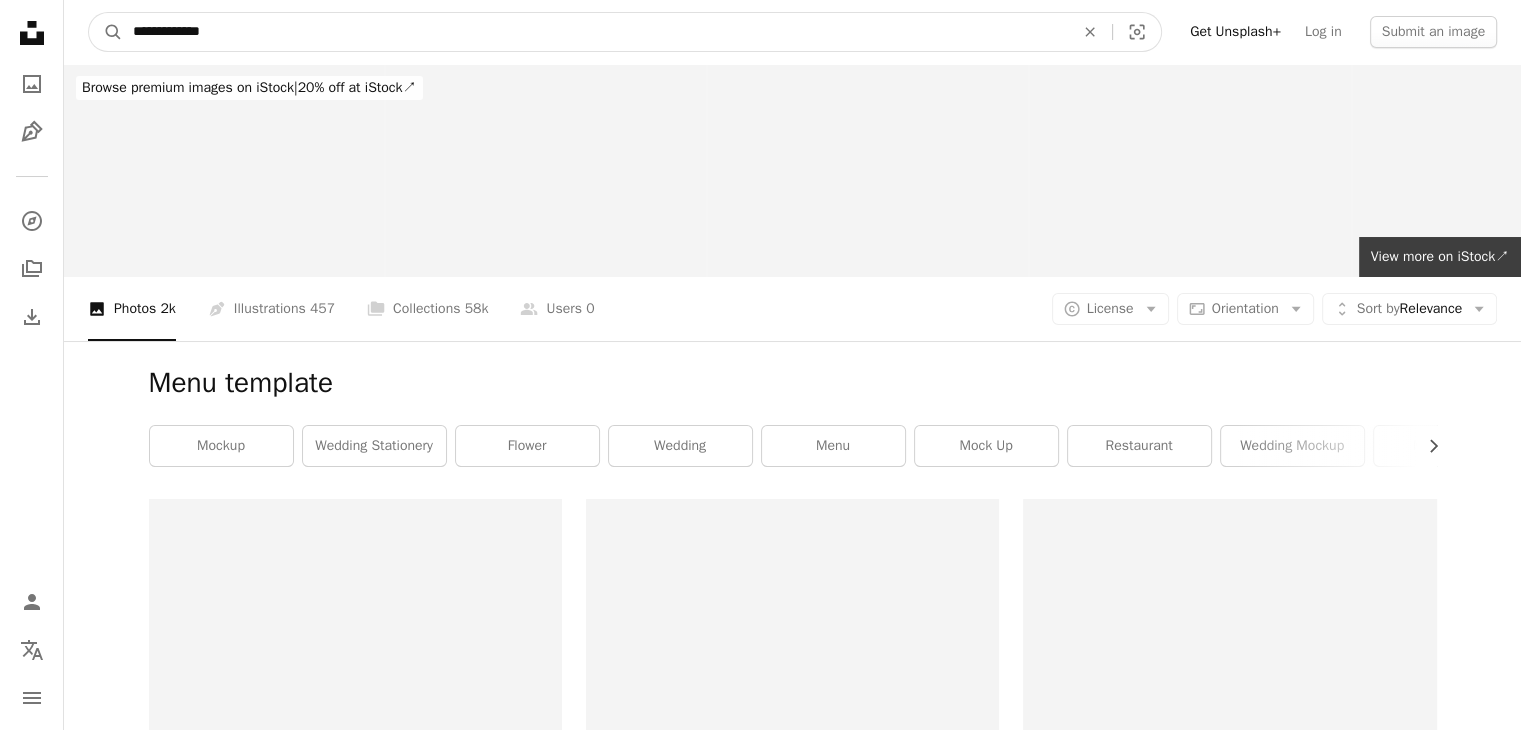 drag, startPoint x: 151, startPoint y: 29, endPoint x: 3, endPoint y: 36, distance: 148.16545 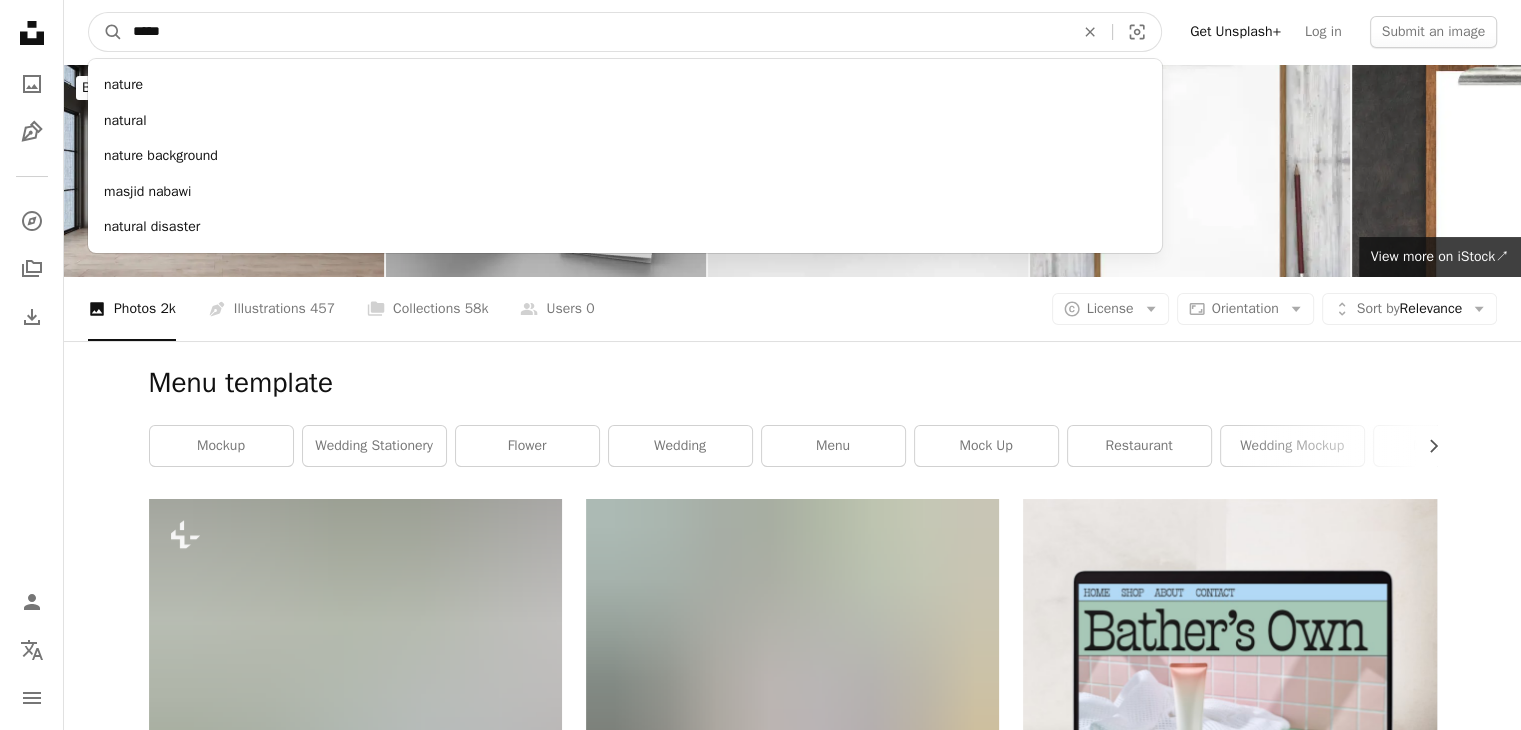 type on "******" 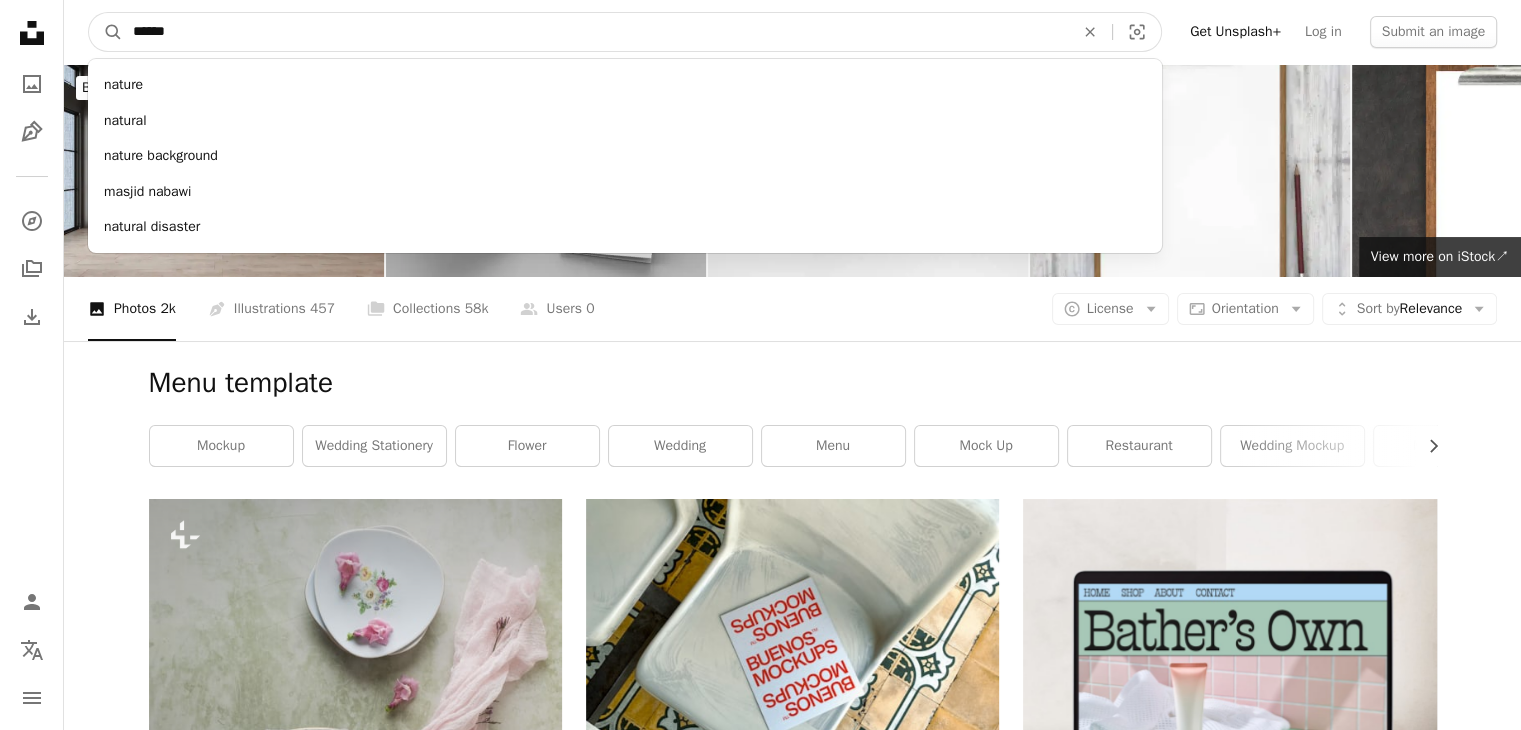 click on "A magnifying glass" at bounding box center [106, 32] 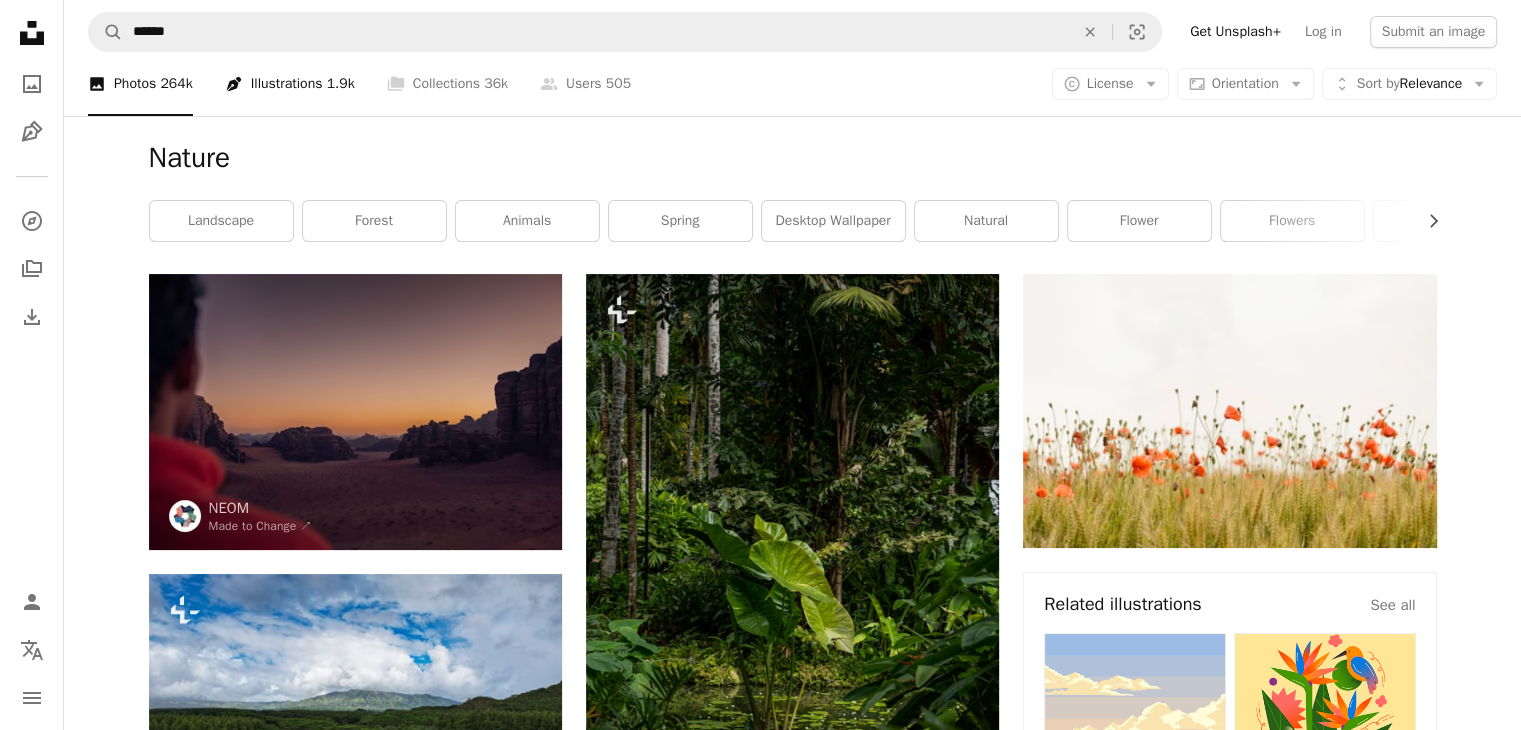 click on "Pen Tool Illustrations   1.9k" at bounding box center [290, 84] 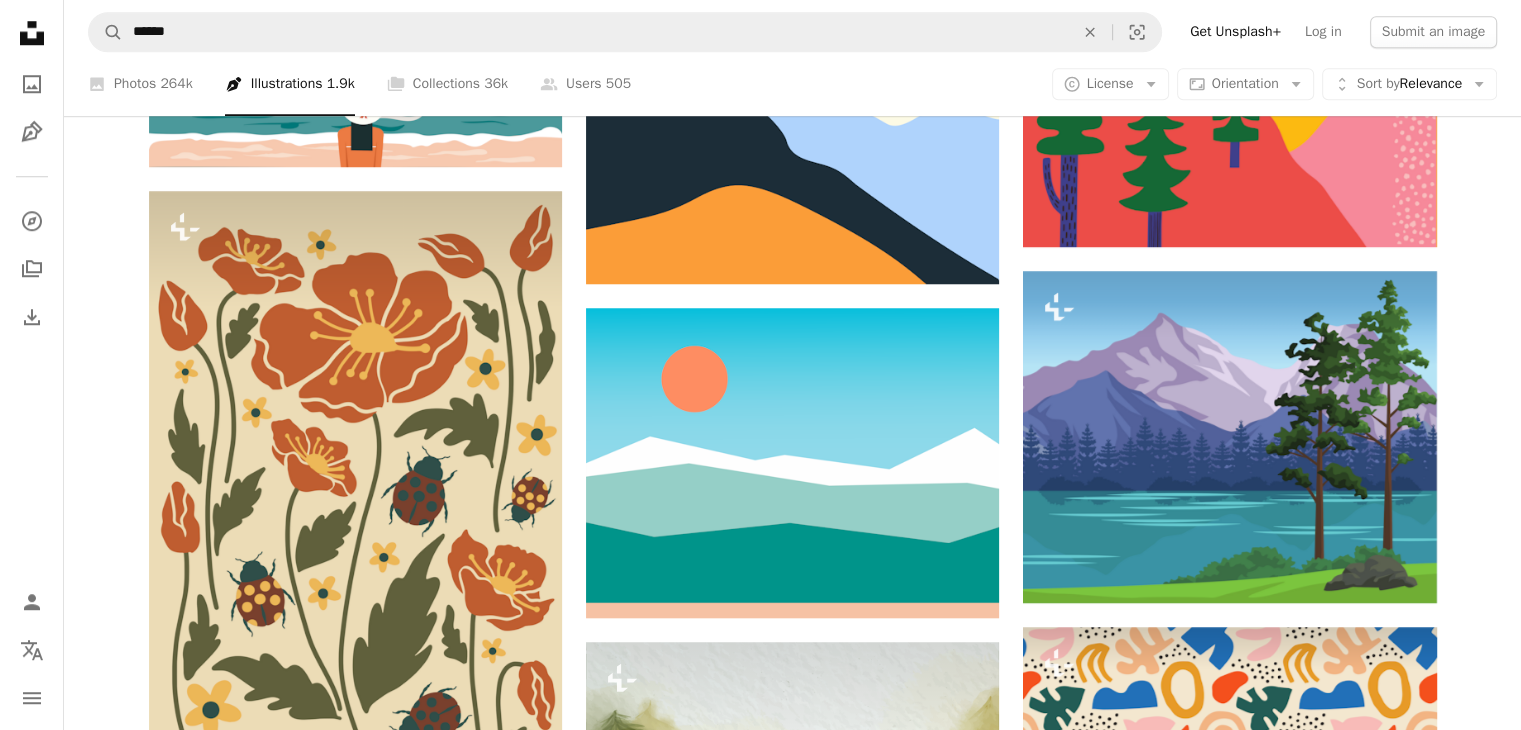 scroll, scrollTop: 1764, scrollLeft: 0, axis: vertical 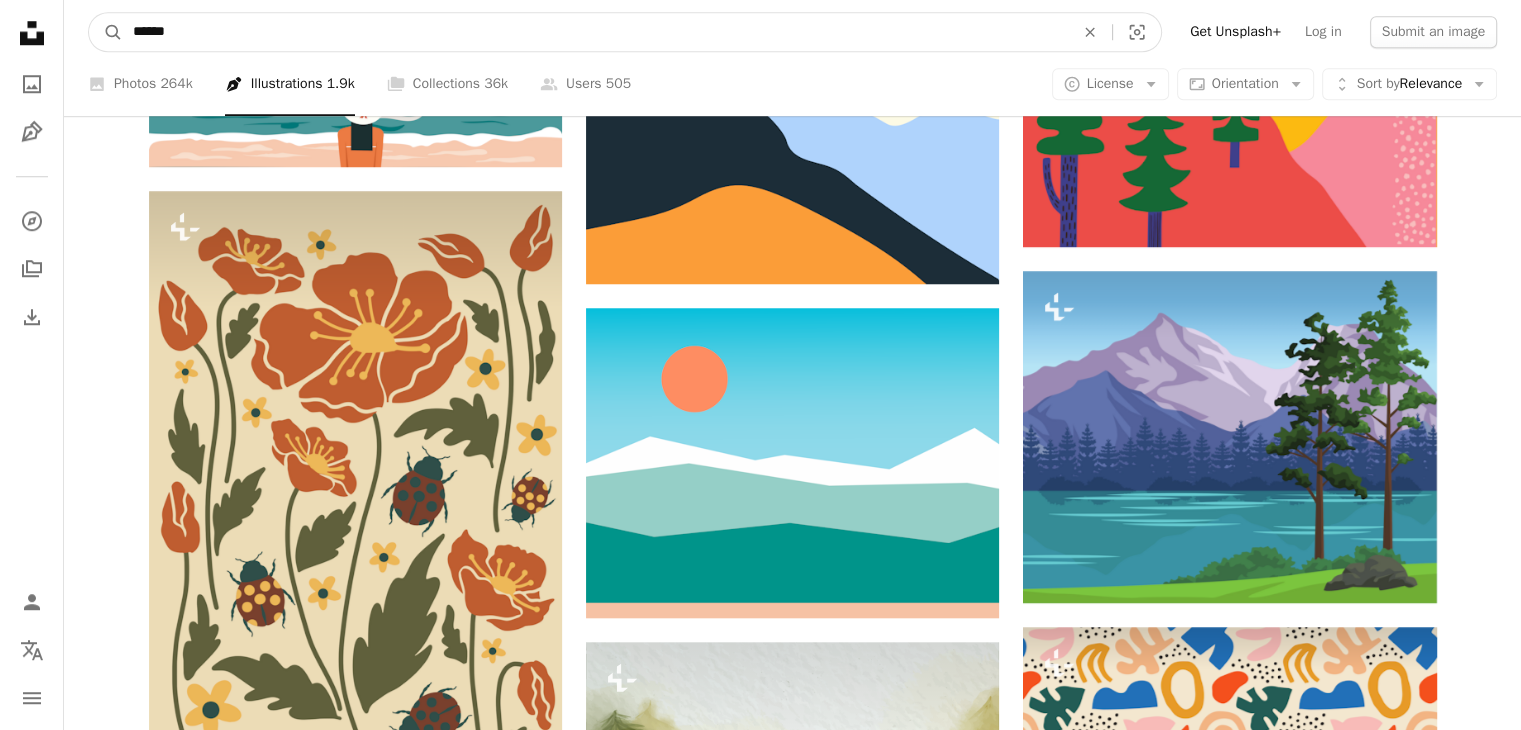 click on "******" at bounding box center (595, 32) 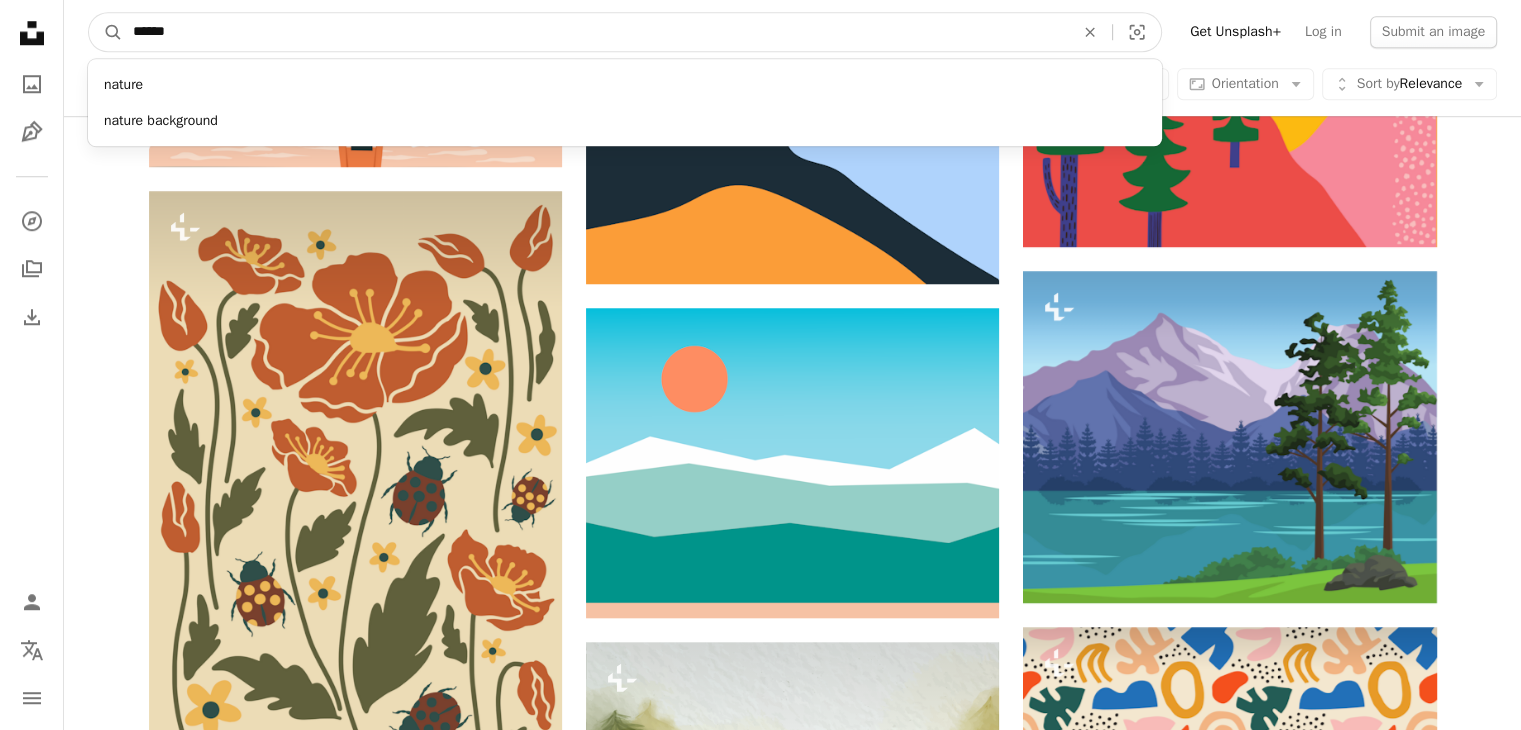 click on "******" at bounding box center [595, 32] 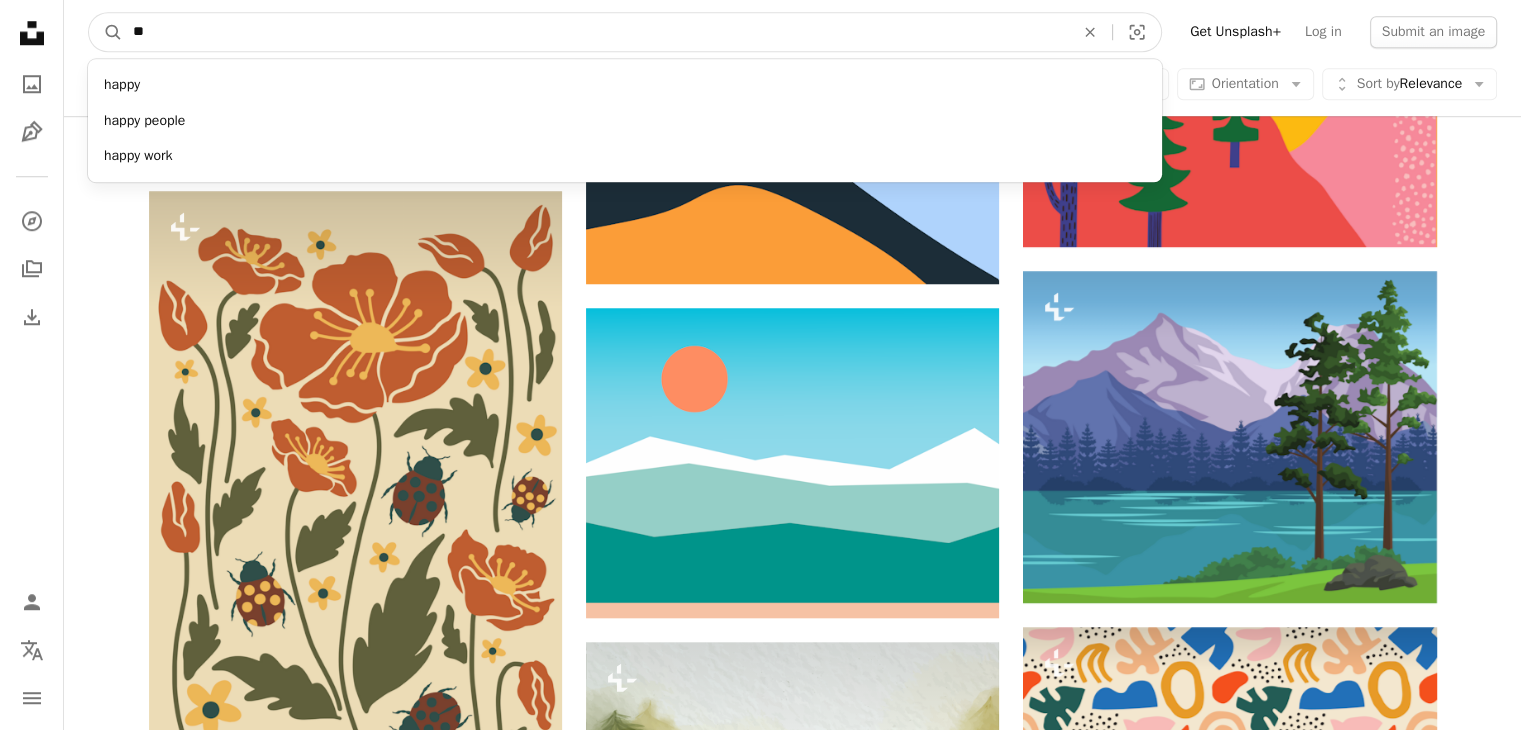 type on "*" 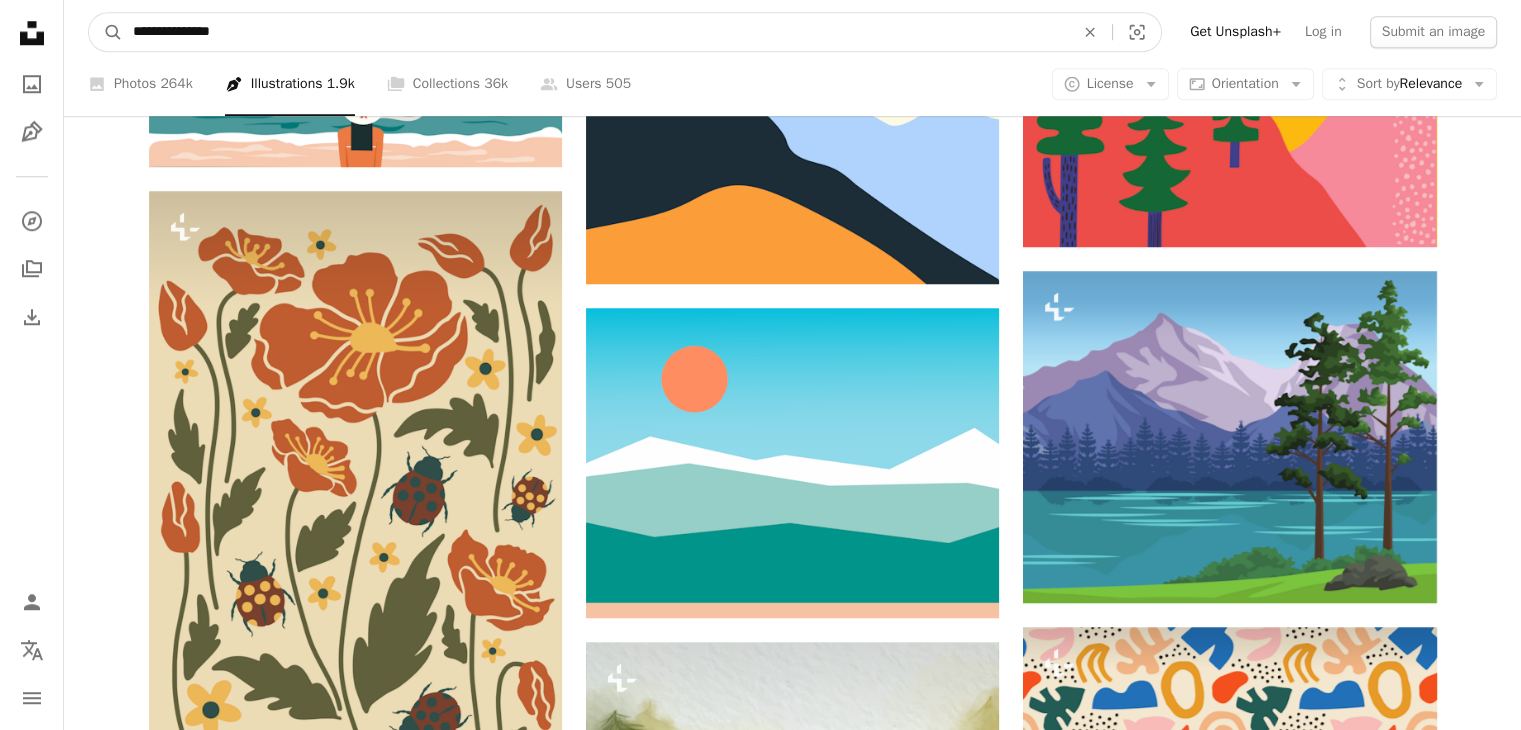 type on "**********" 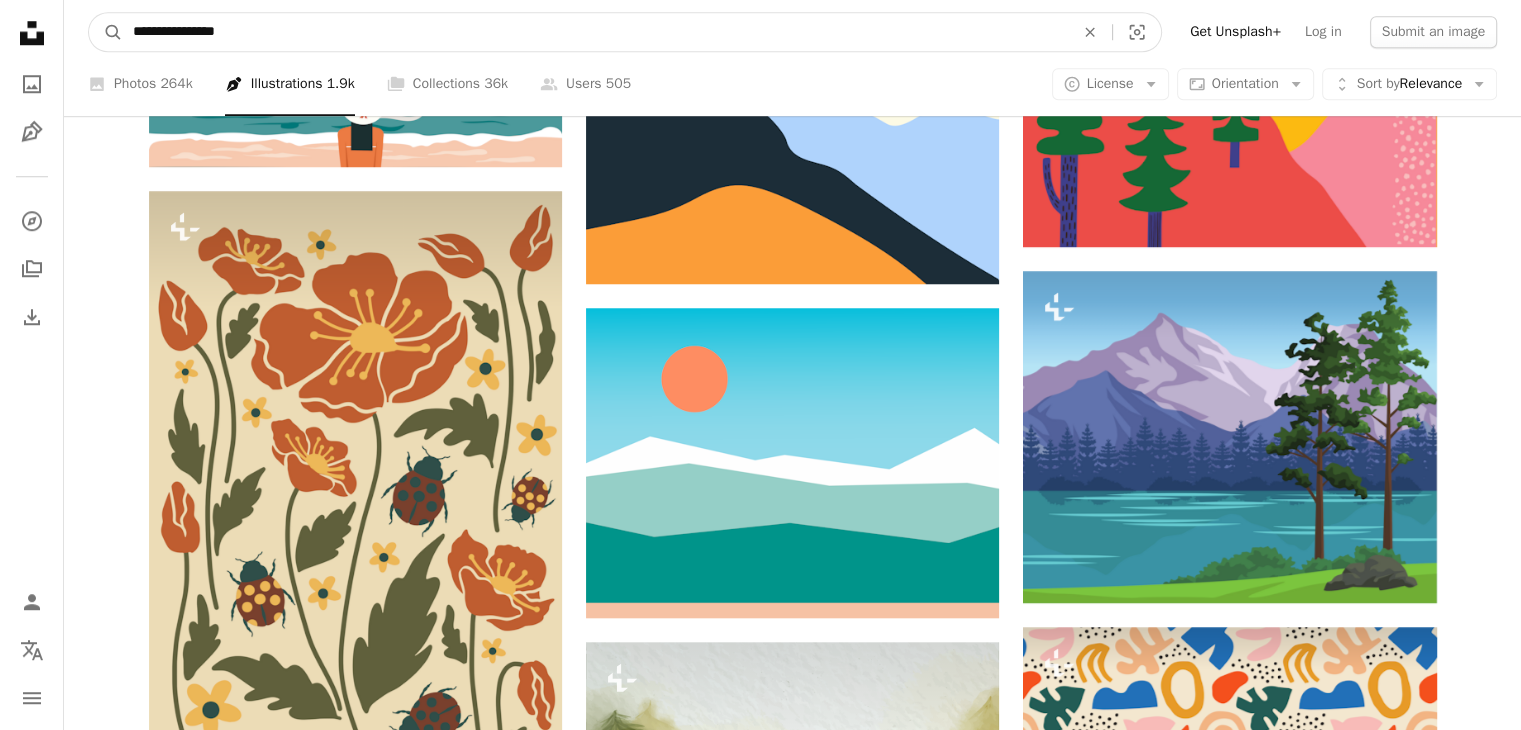 click on "A magnifying glass" at bounding box center (106, 32) 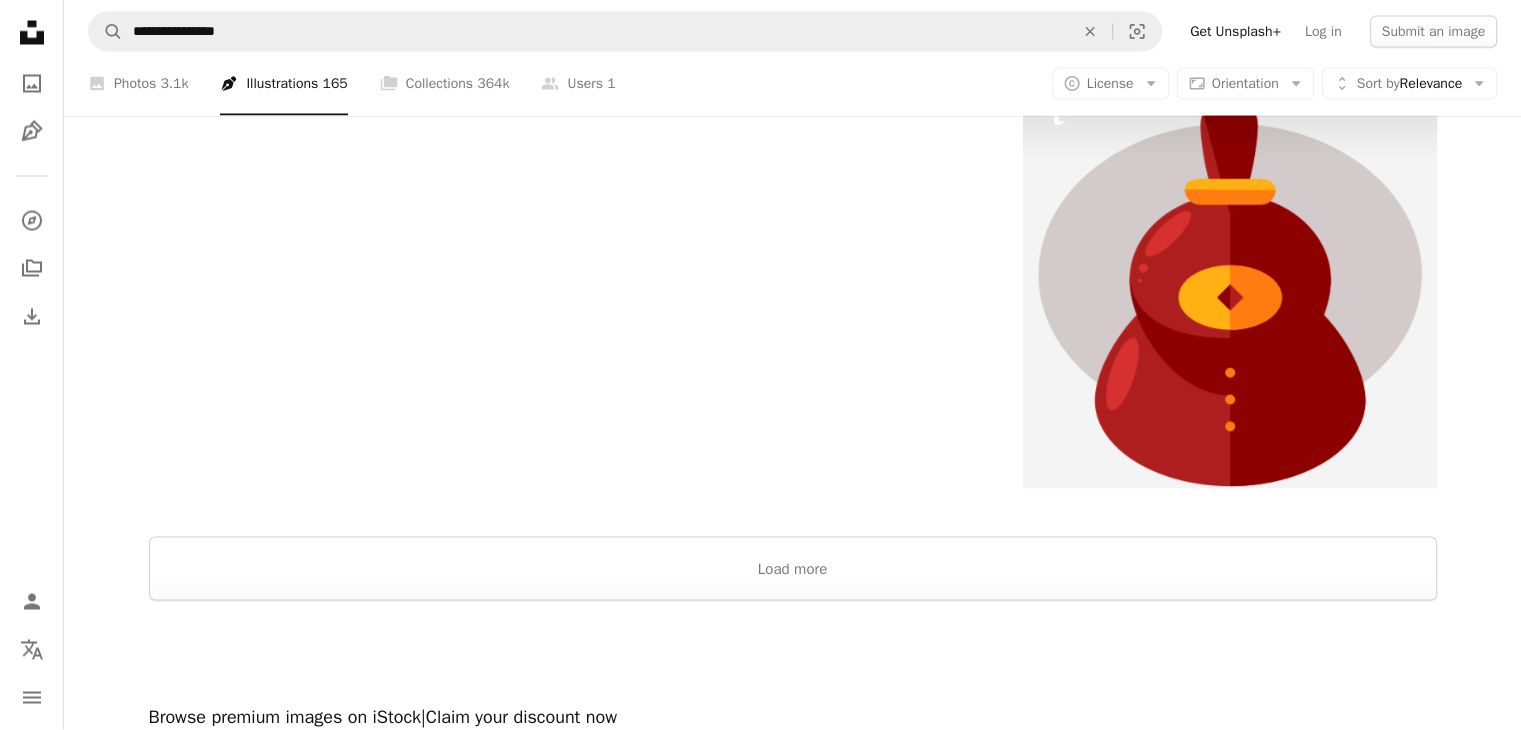 scroll, scrollTop: 3835, scrollLeft: 0, axis: vertical 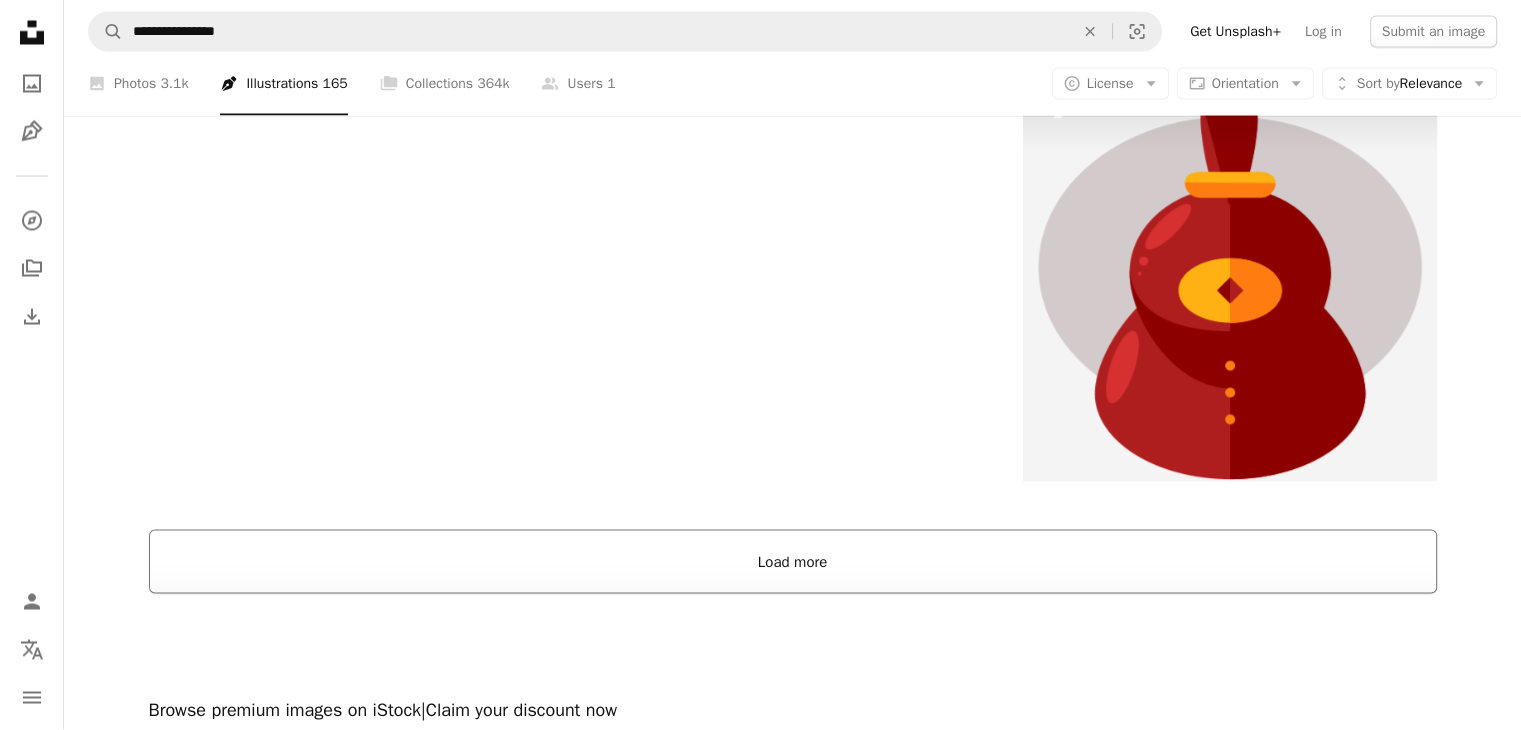 click on "Load more" at bounding box center (793, 562) 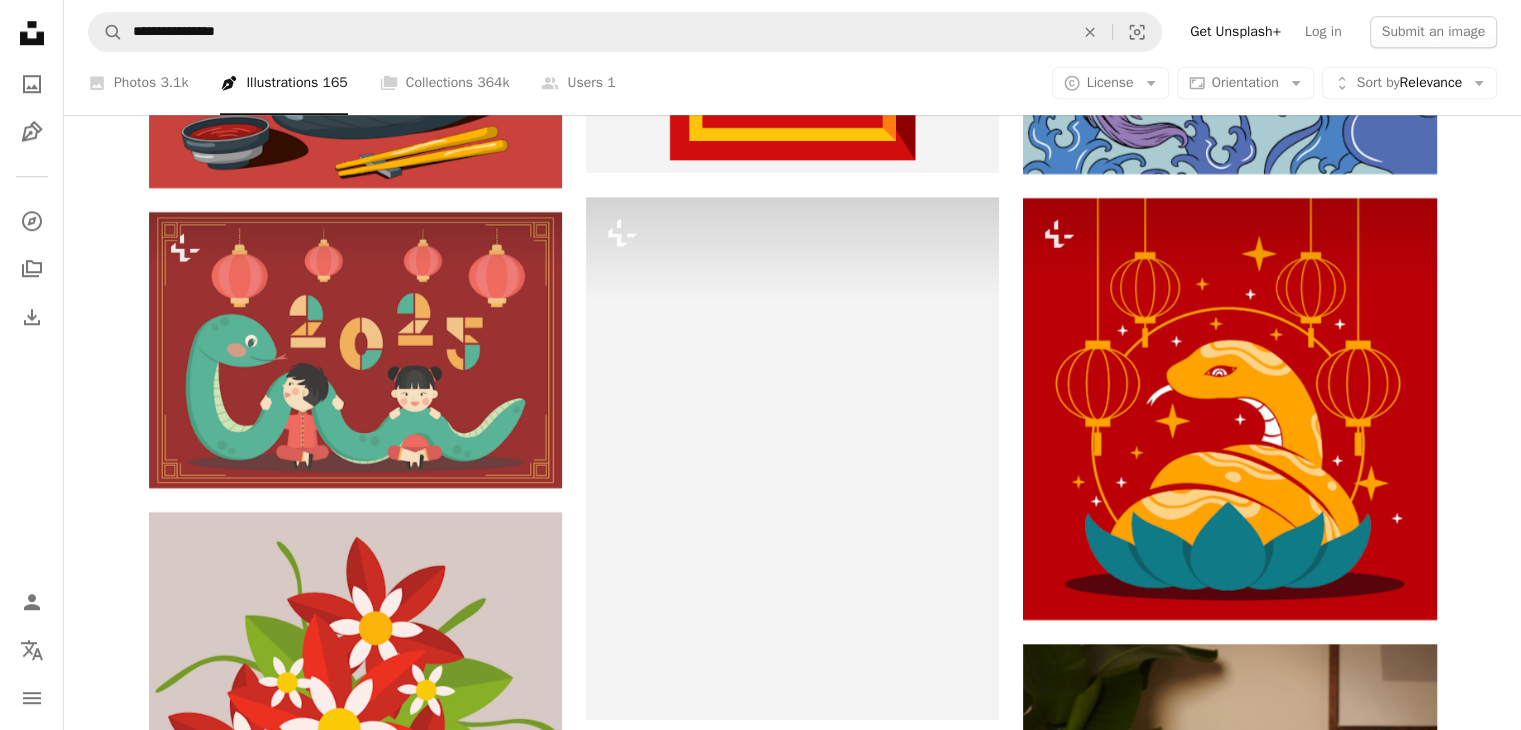 scroll, scrollTop: 9209, scrollLeft: 0, axis: vertical 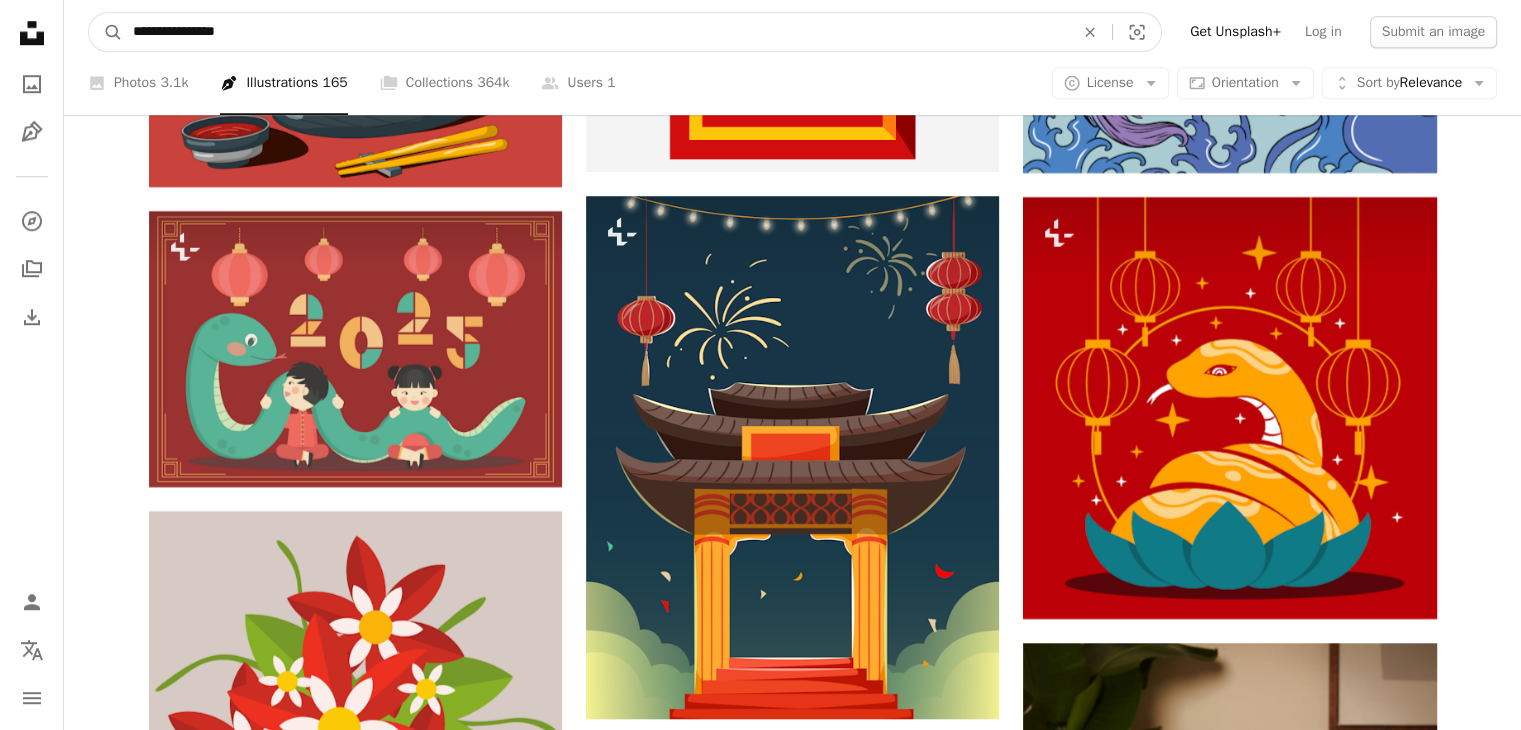 click on "**********" at bounding box center (595, 32) 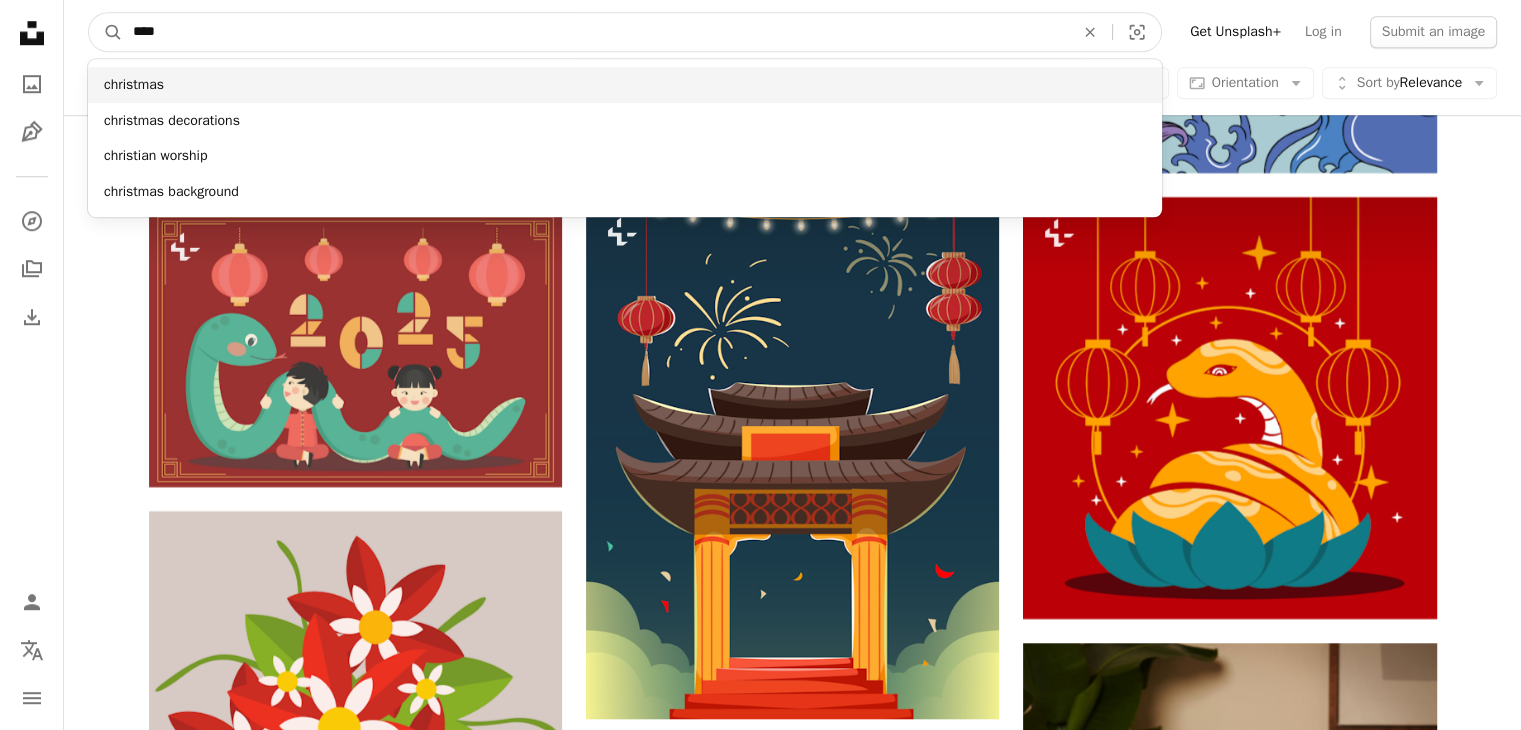 type on "****" 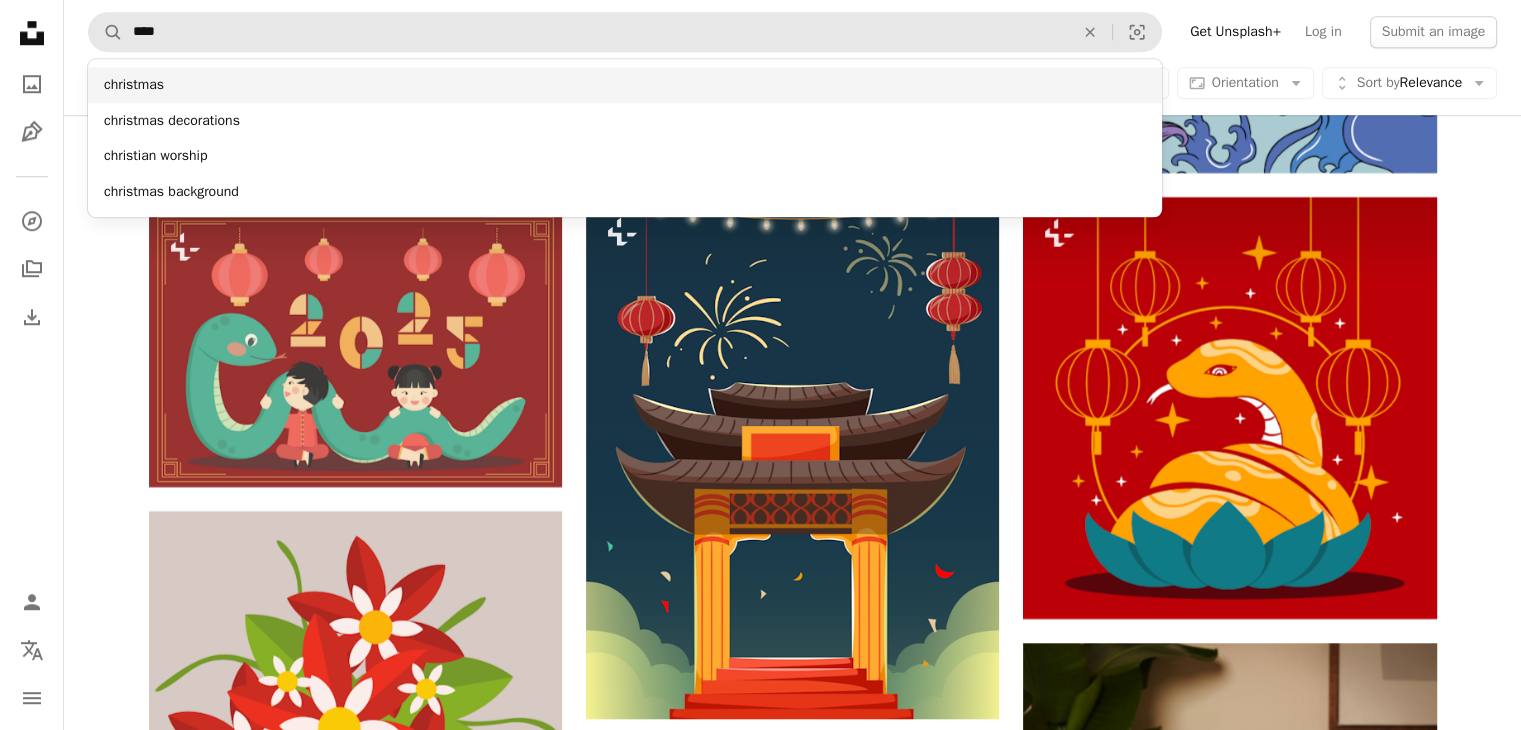 click on "christmas" at bounding box center [625, 85] 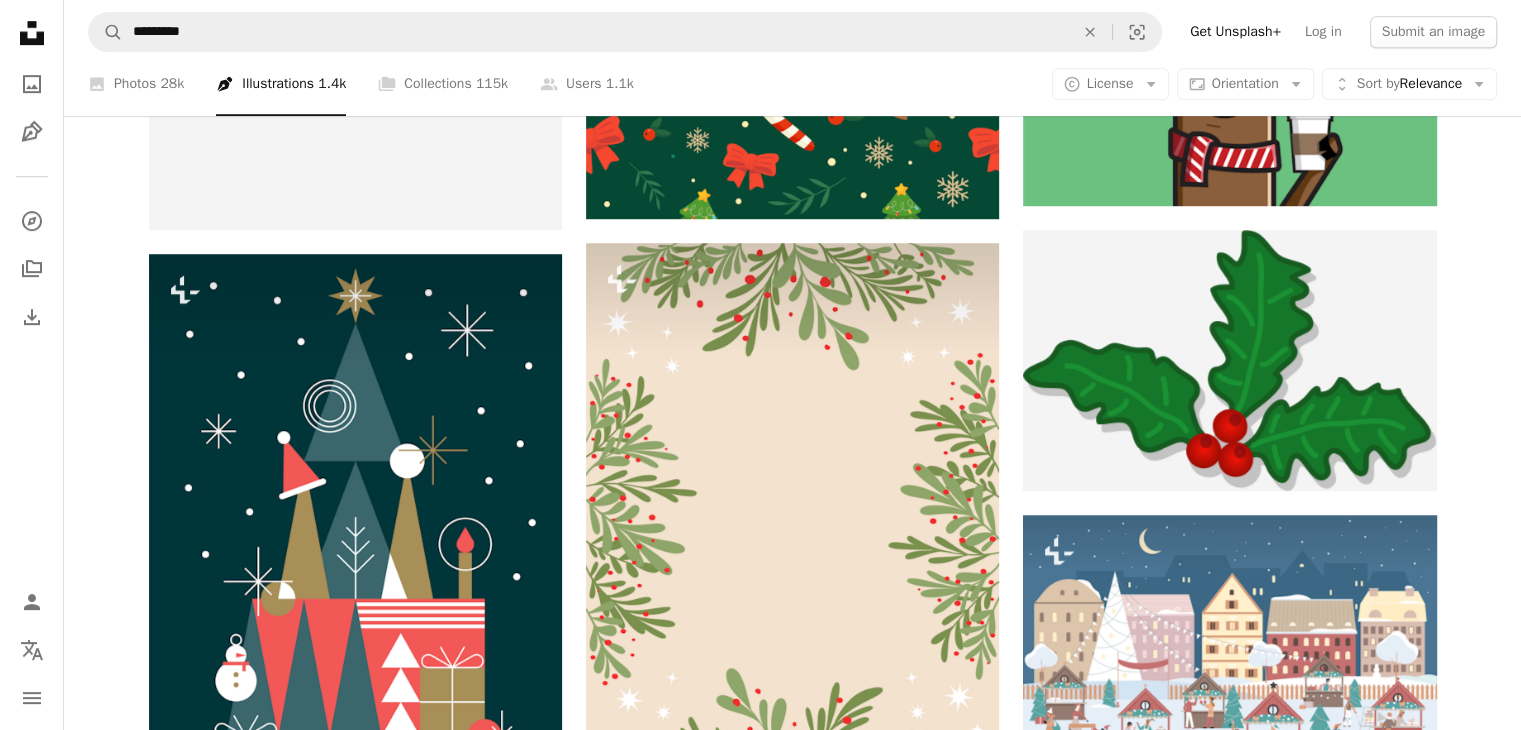 scroll, scrollTop: 1124, scrollLeft: 0, axis: vertical 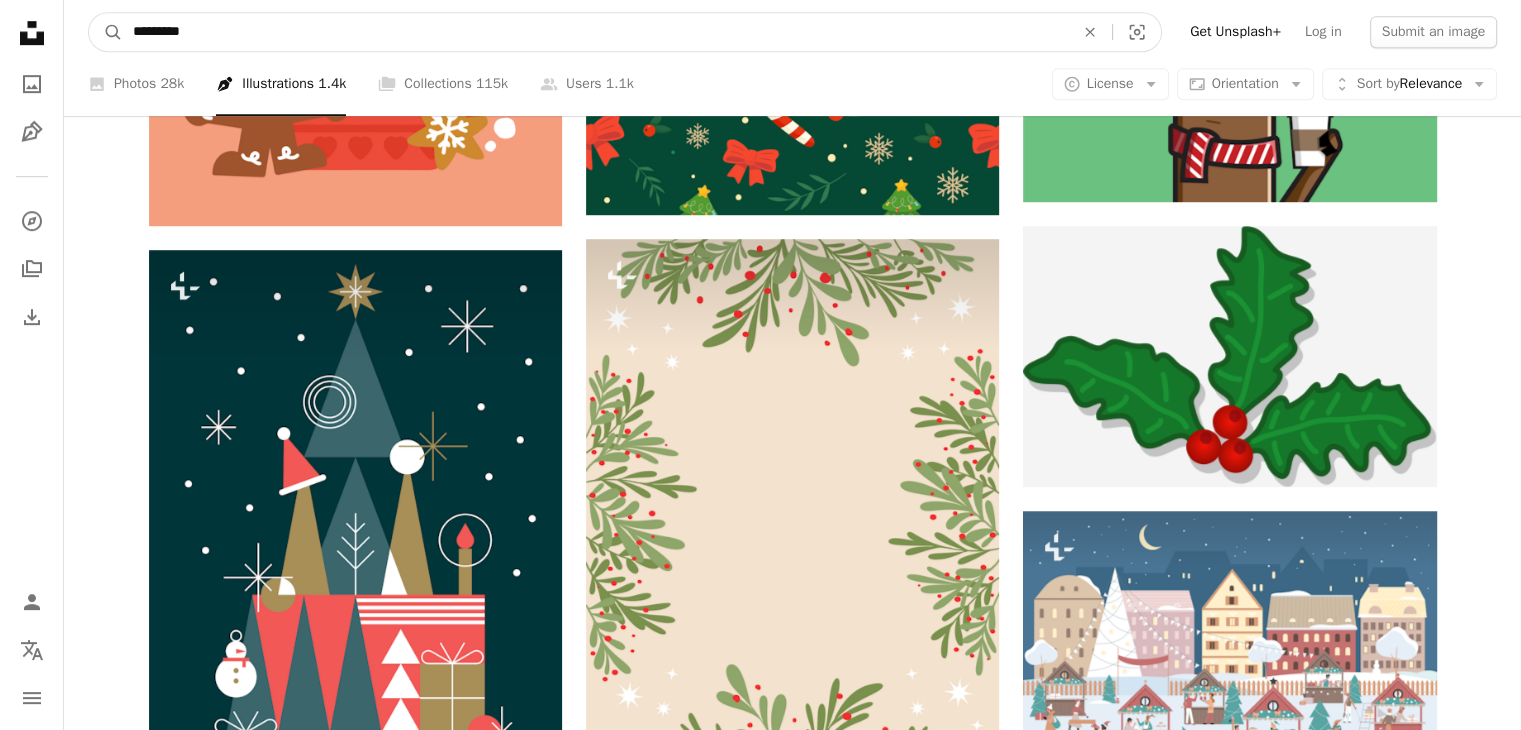 click on "*********" at bounding box center [595, 32] 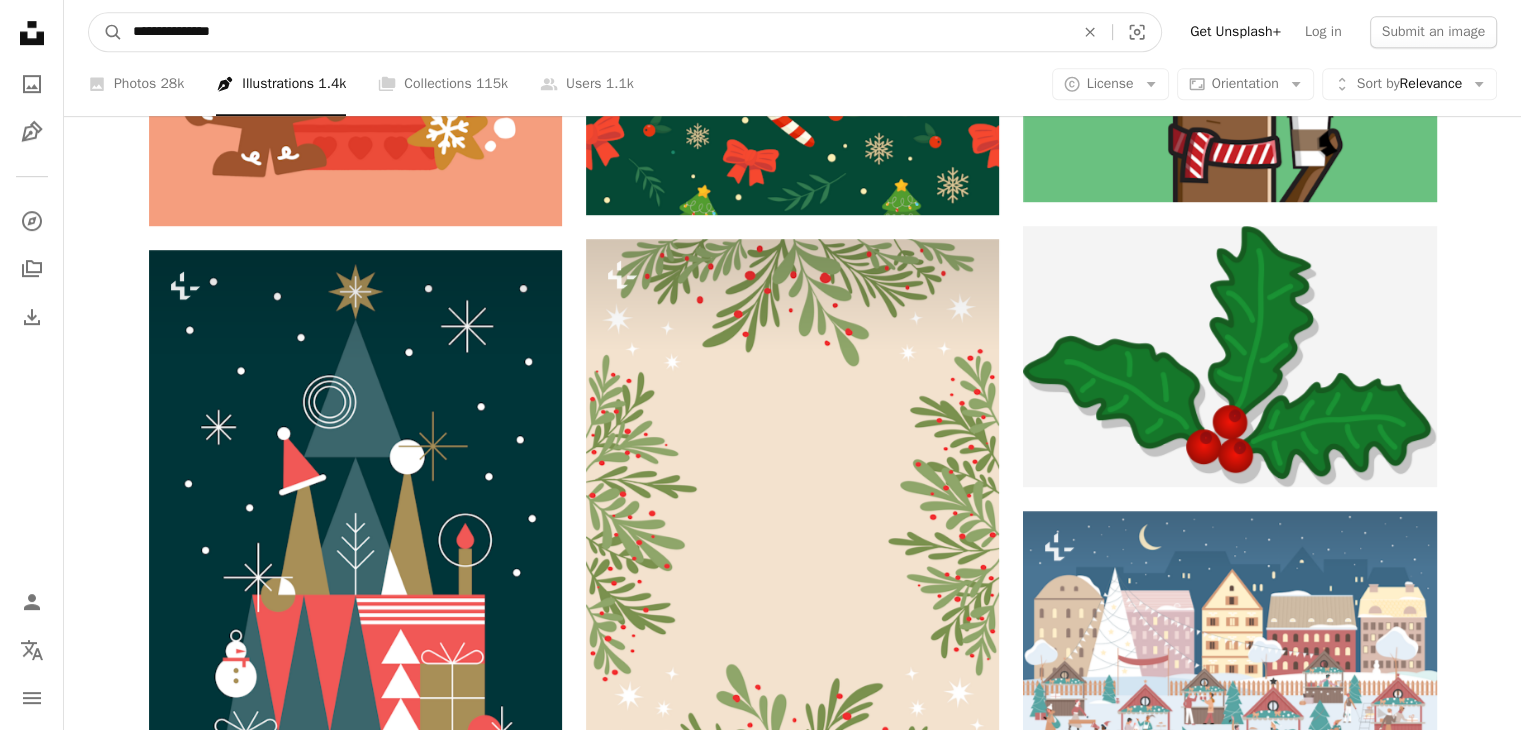 click on "**********" at bounding box center [595, 32] 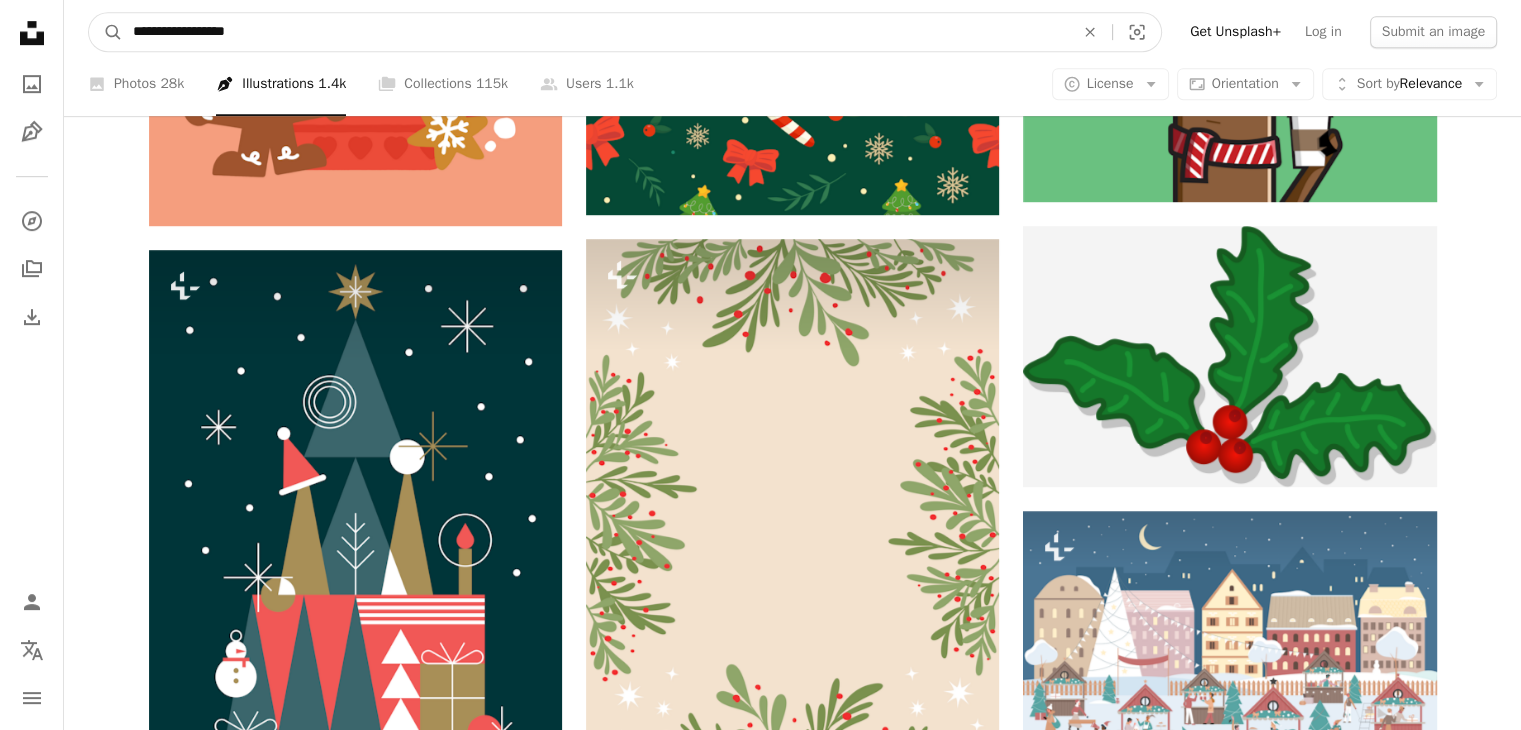 type on "**********" 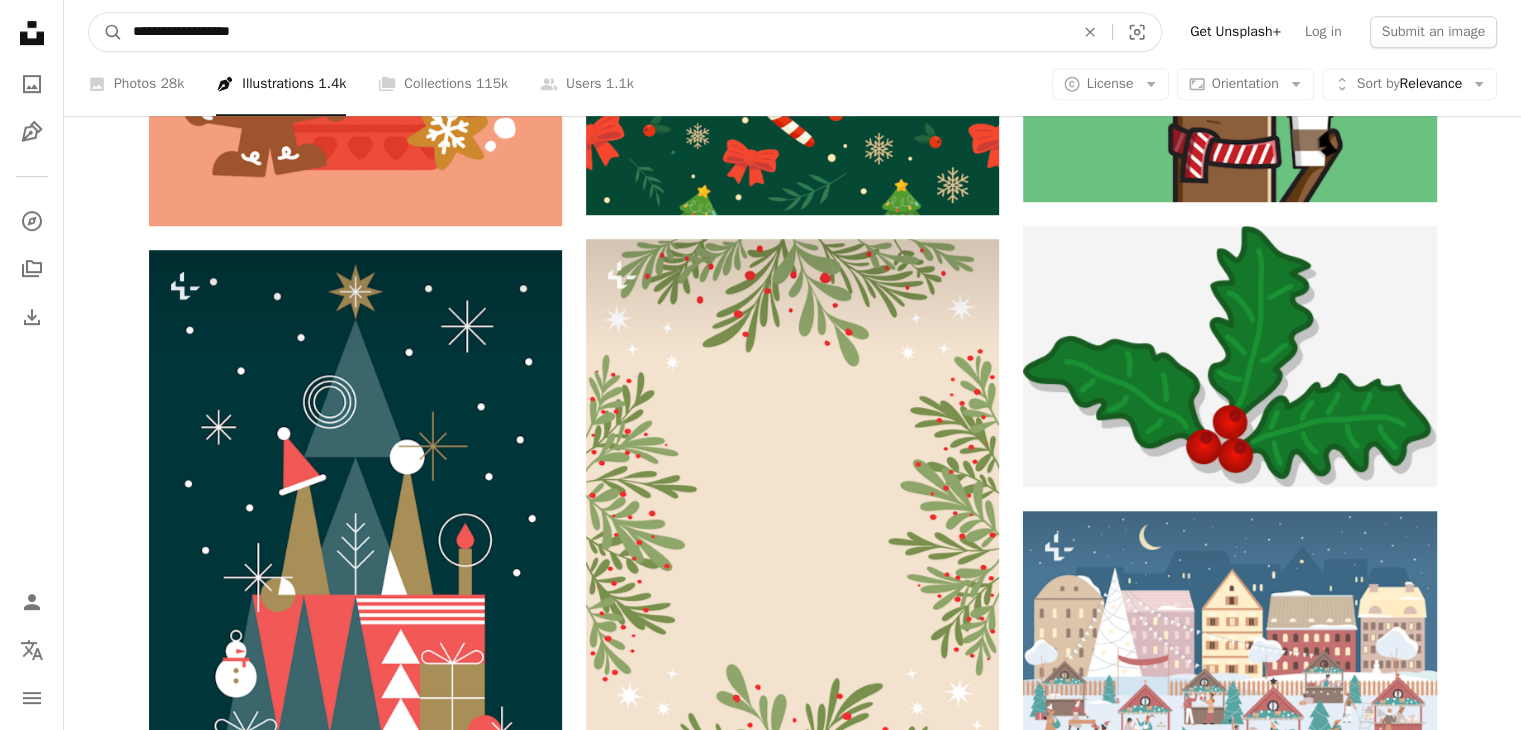 click on "A magnifying glass" at bounding box center [106, 32] 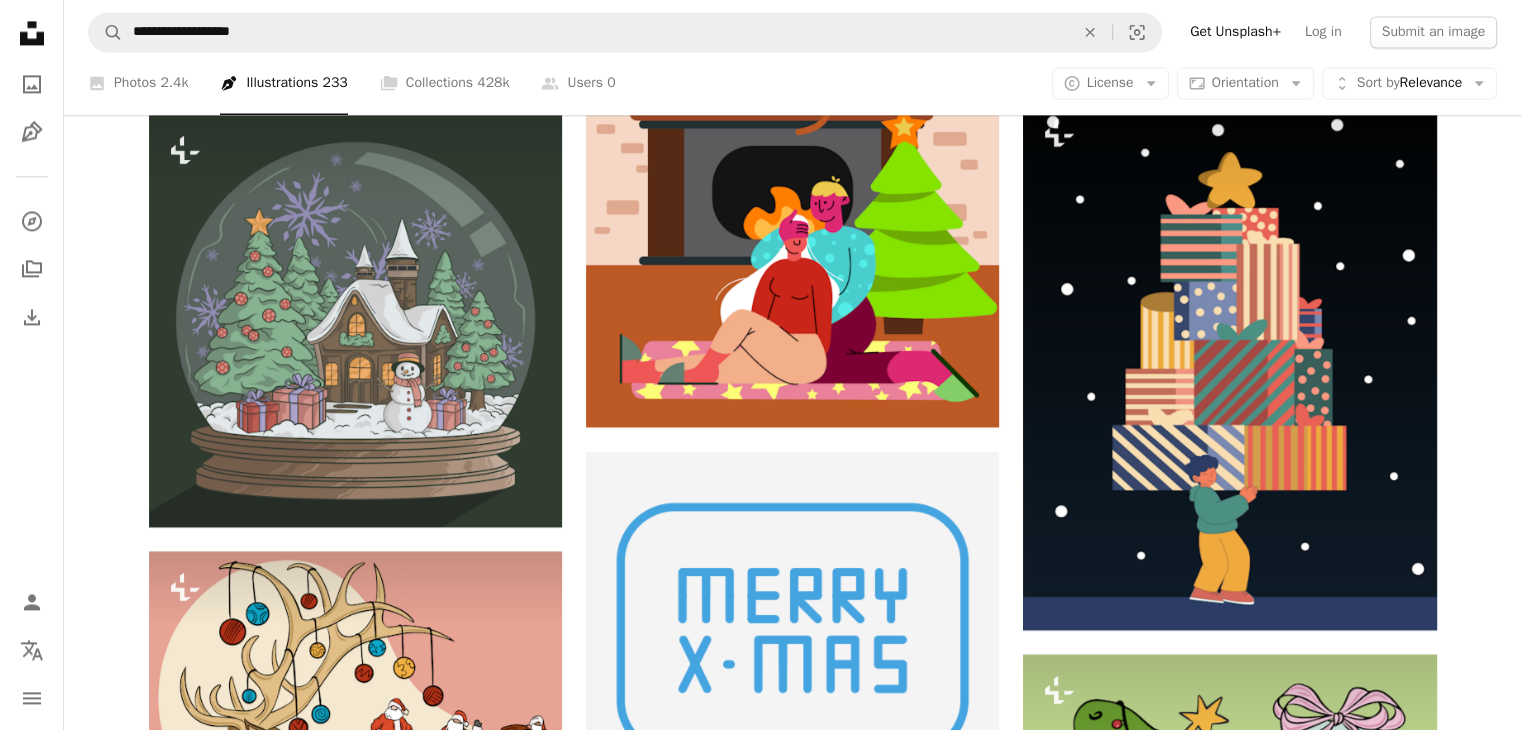 scroll, scrollTop: 2996, scrollLeft: 0, axis: vertical 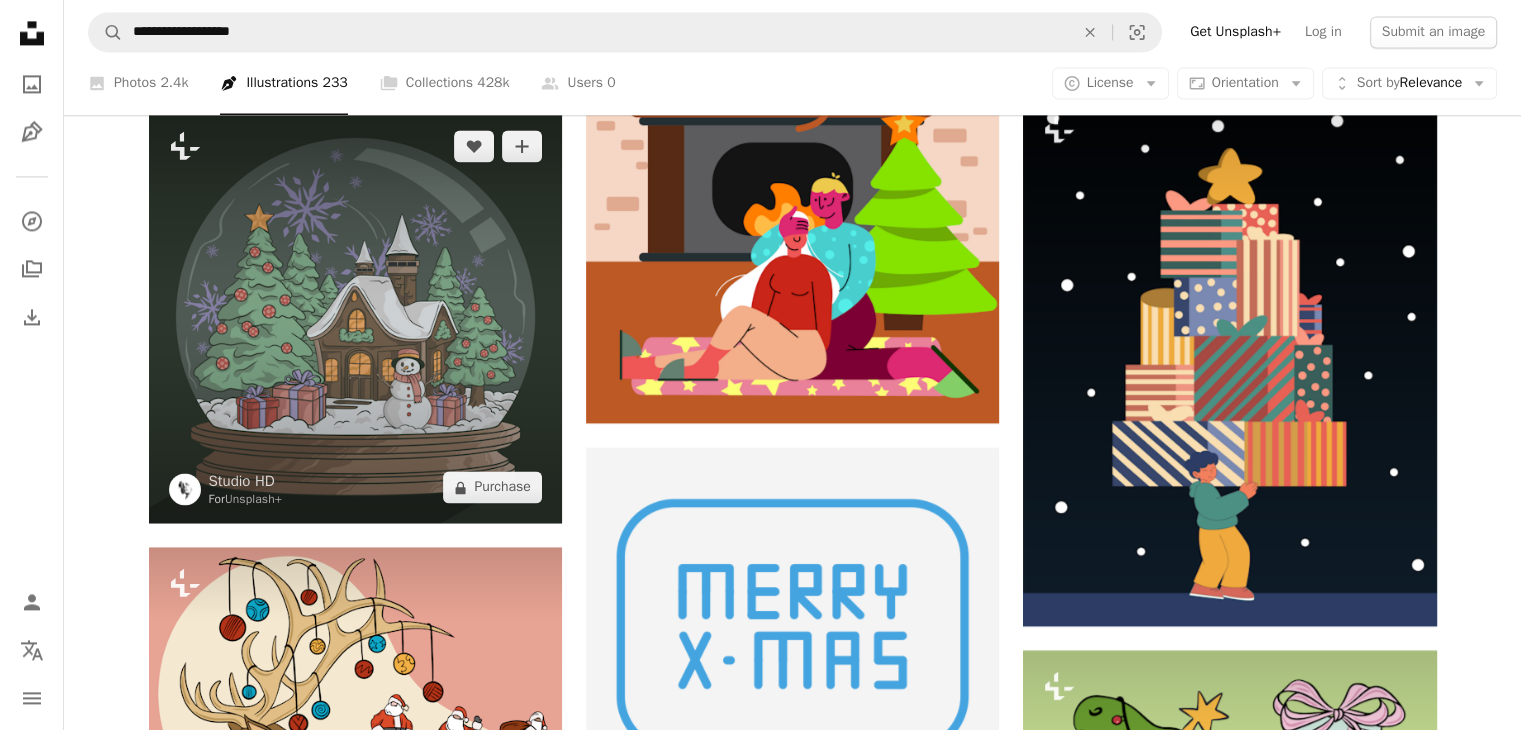 click at bounding box center (355, 316) 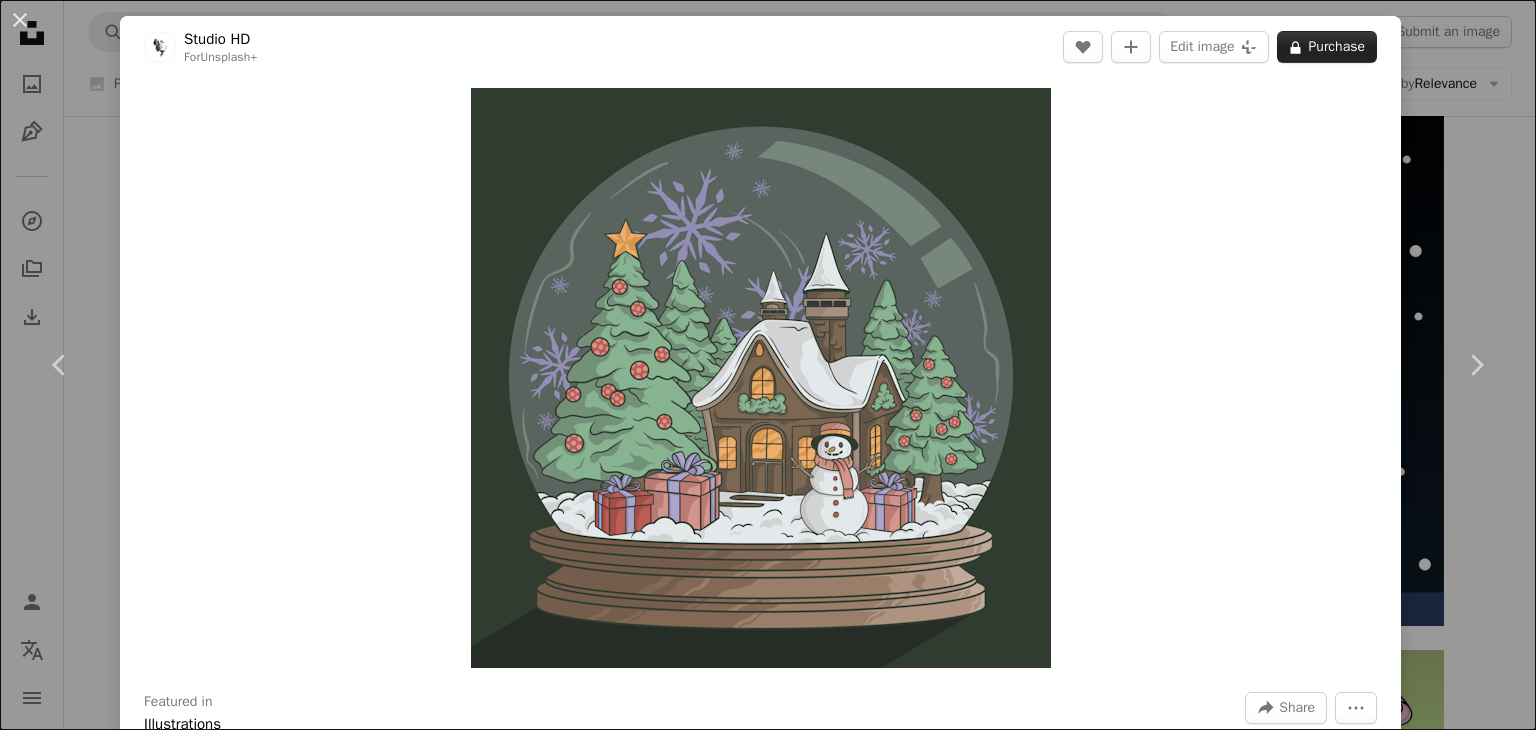 click 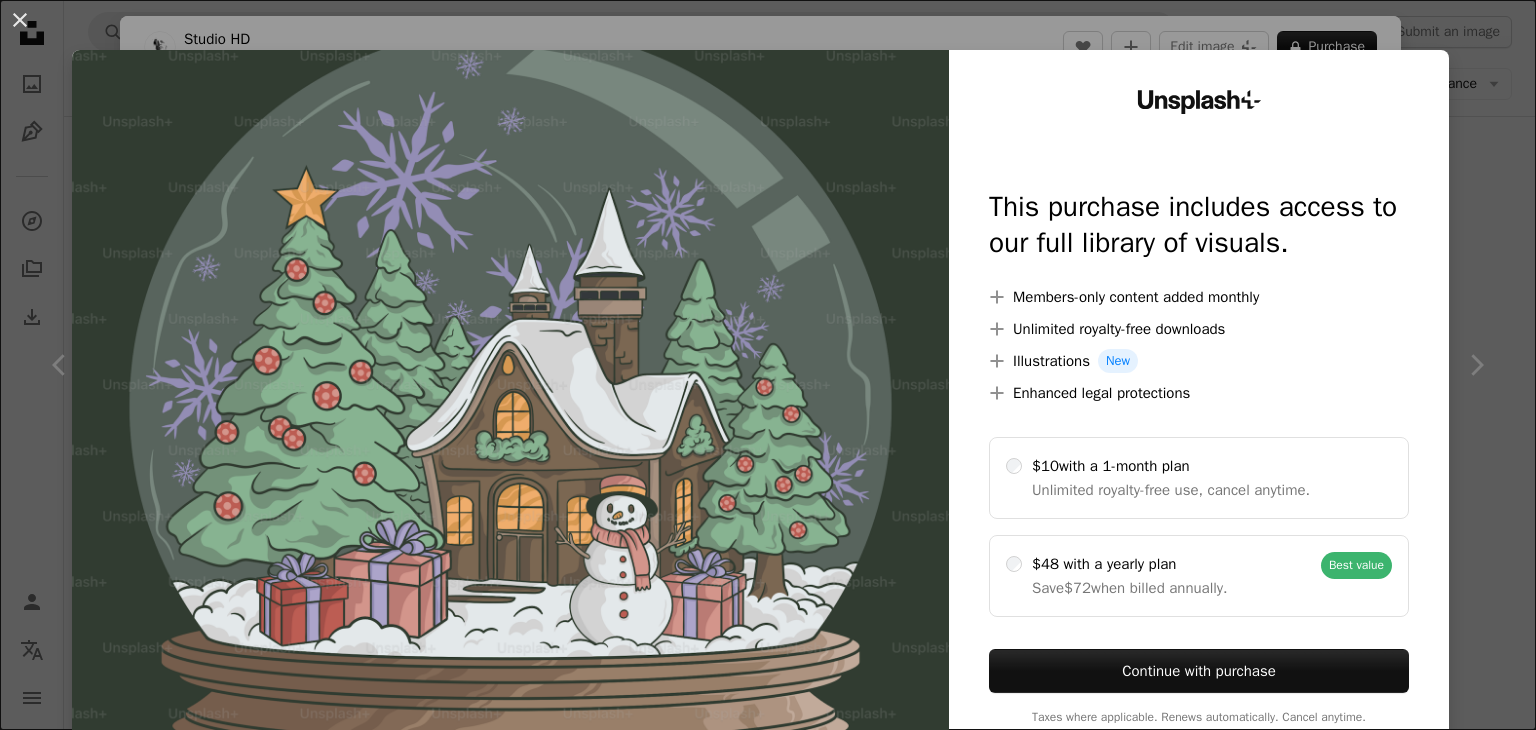 click on "An X shape Unsplash+ This purchase includes access to our full library of visuals. A plus sign Members-only content added monthly A plus sign Unlimited royalty-free downloads A plus sign Illustrations  New A plus sign Enhanced legal protections $10  with a 1-month plan Unlimited royalty-free use, cancel anytime. $48   with a yearly plan Save  $72  when billed annually. Best value Continue with purchase Taxes where applicable. Renews automatically. Cancel anytime." at bounding box center [768, 365] 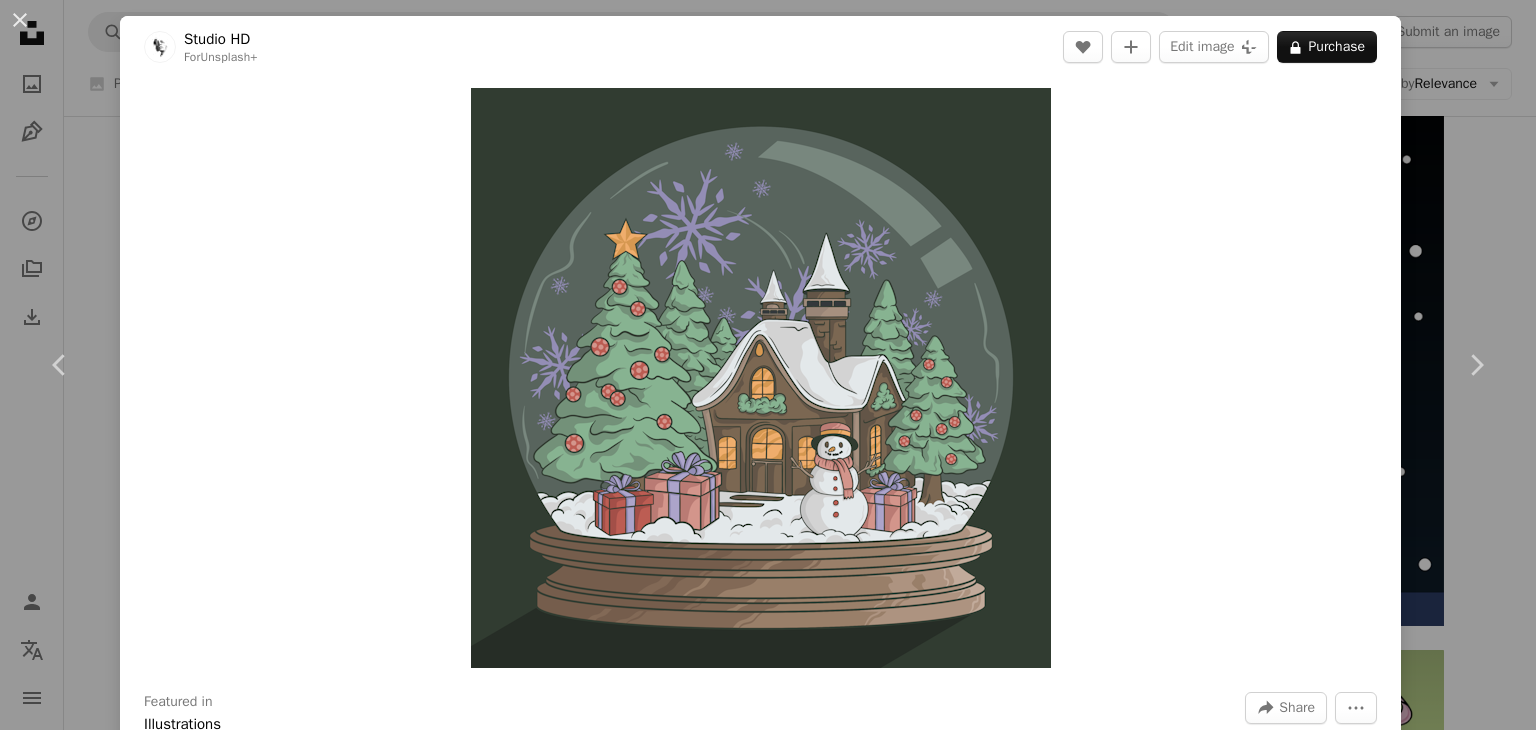click on "An X shape Chevron left Chevron right Studio HD For Unsplash+ A heart A plus sign Edit image Plus sign for Unsplash+ A lock Purchase Zoom in Featured in Illustrations A forward-right arrow Share More Actions Christmas Scene Calendar outlined Published on October 16, 2024 Safety Licensed under the Unsplash+ License christmas christmas tree illustration snowman holidays christmas gifts festive flat design christmas present vector art snow globe christmas celebrations Free images Related images Plus sign for Unsplash+ A heart A plus sign Bekeen.co For Unsplash+ A lock Purchase Plus sign for Unsplash+ A heart A plus sign Alona Savchuk For Unsplash+ A lock Purchase Plus sign for Unsplash+ A heart A plus sign Graficon Stuff For Unsplash+ A lock Purchase Plus sign for Unsplash+ A heart A plus sign Imhaf Maulana For Unsplash+ A lock Purchase Plus sign for Unsplash+ A heart A plus sign Graficon Stuff For Unsplash+ A lock Purchase Plus sign for Unsplash+ A heart A plus sign Olga Gryb For A lock" at bounding box center [768, 365] 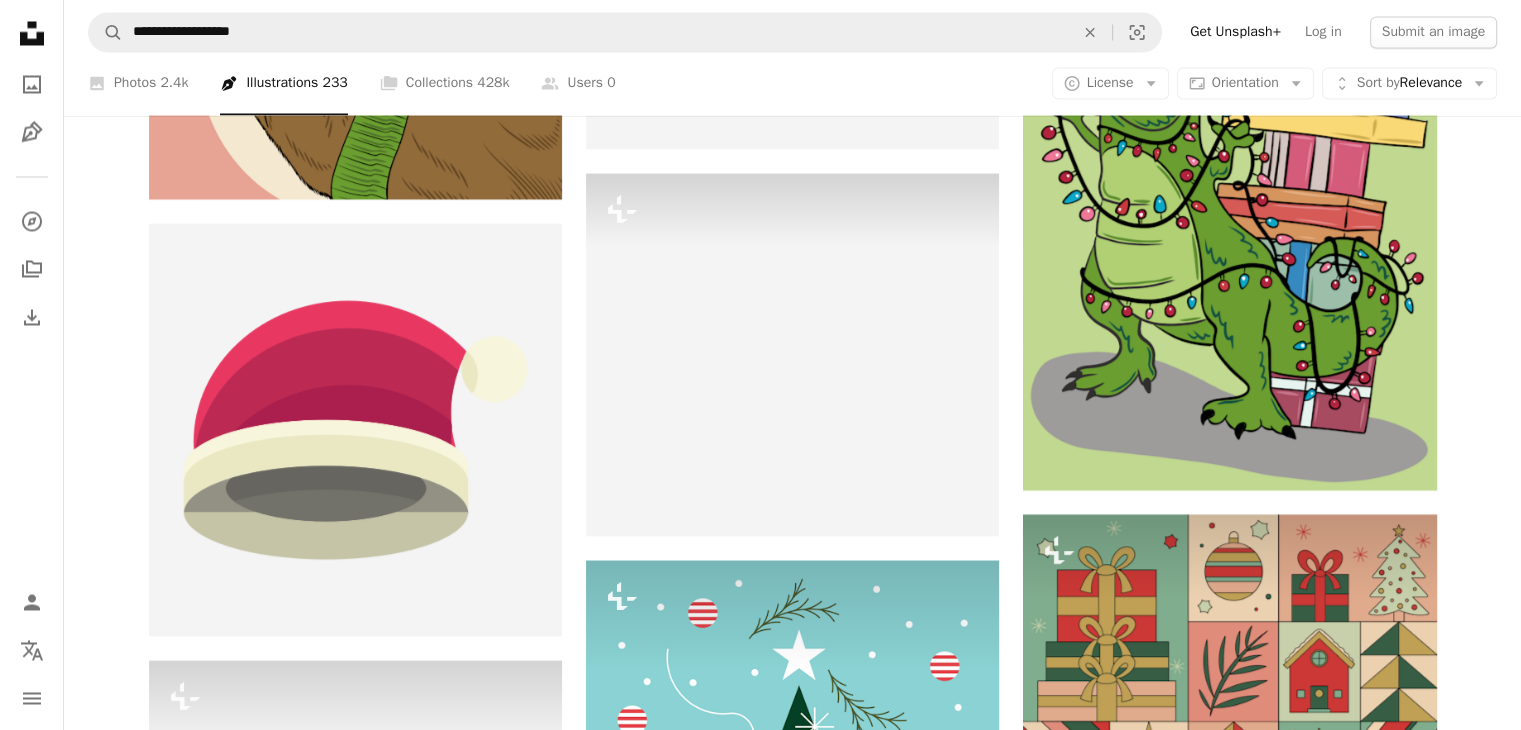 scroll, scrollTop: 3726, scrollLeft: 0, axis: vertical 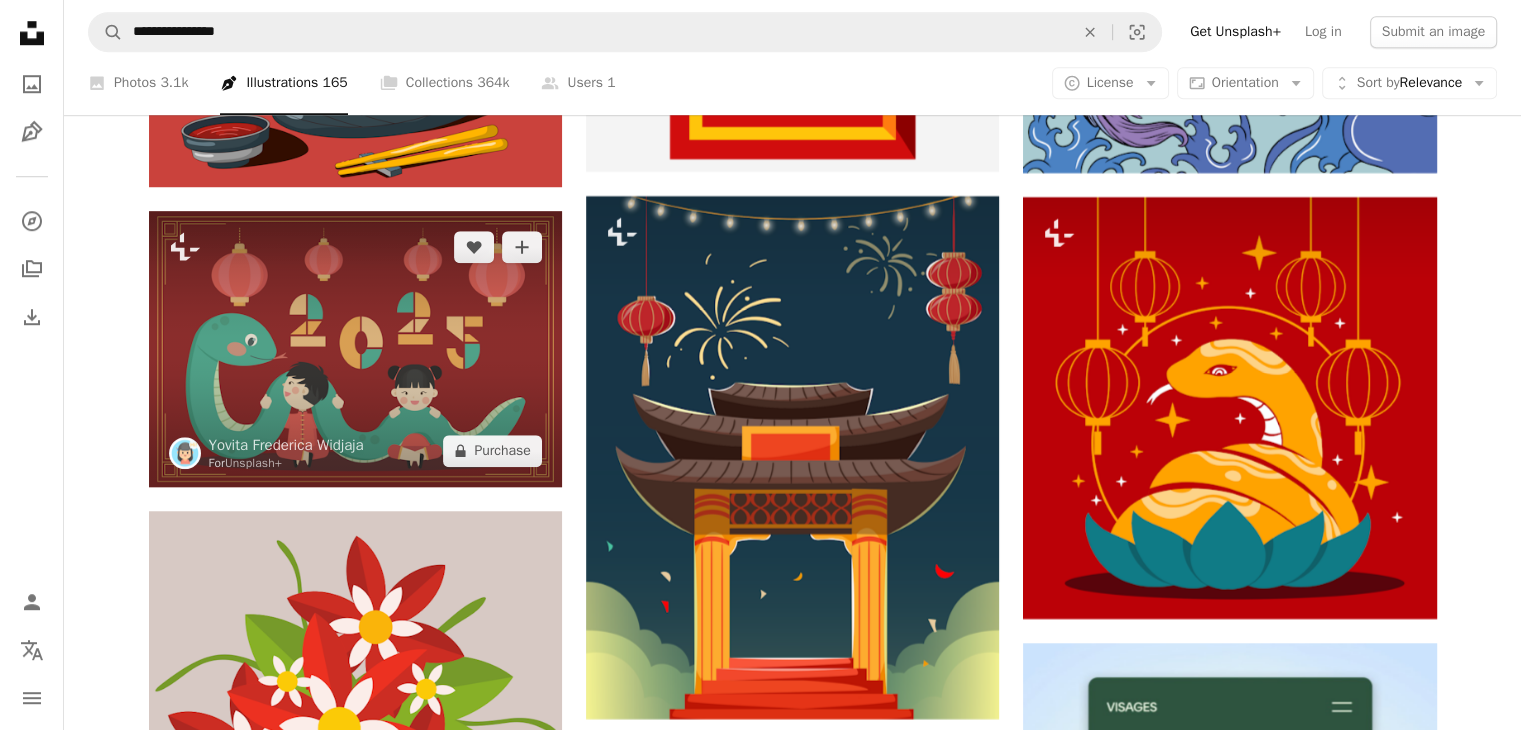 click at bounding box center [355, 348] 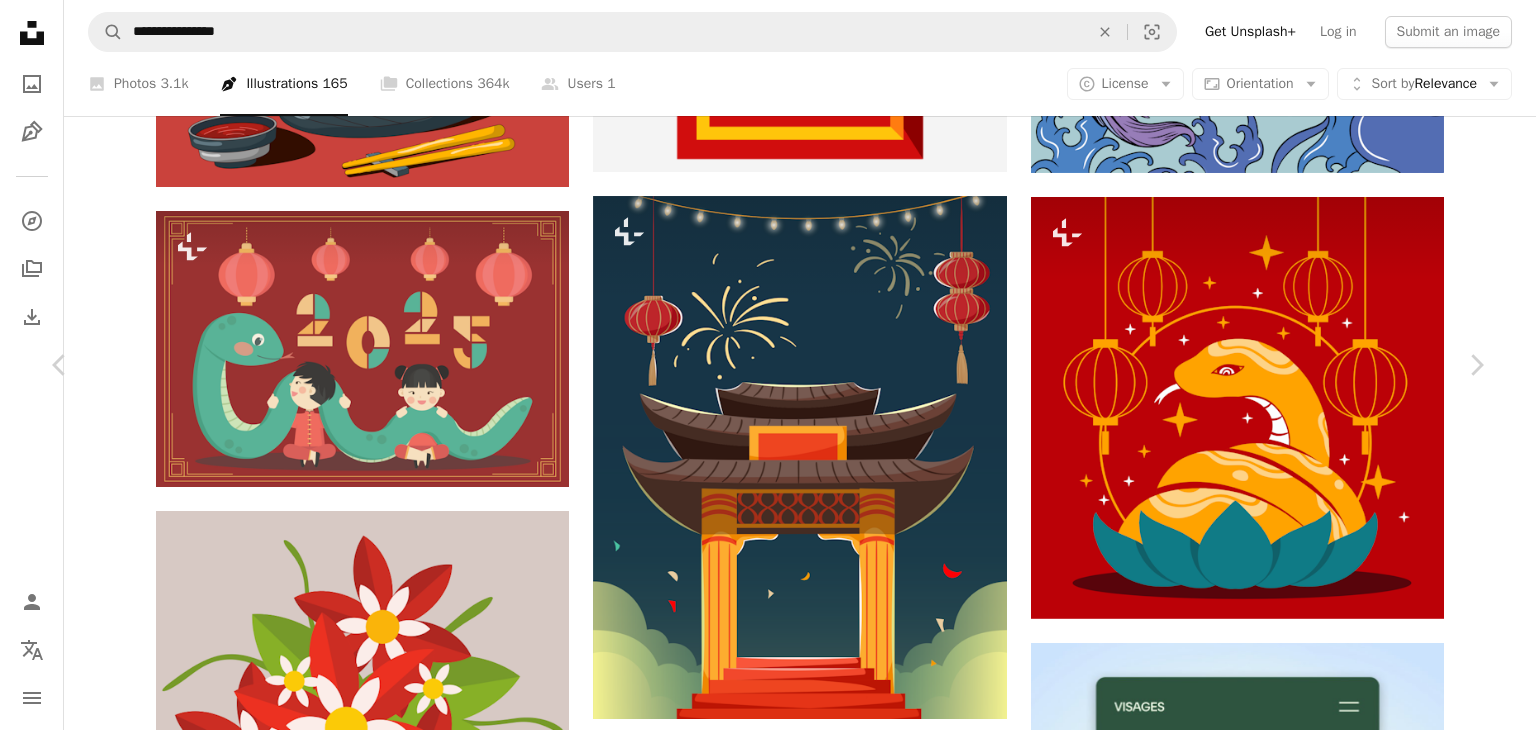 click on "A lock   Purchase" at bounding box center [1327, 4467] 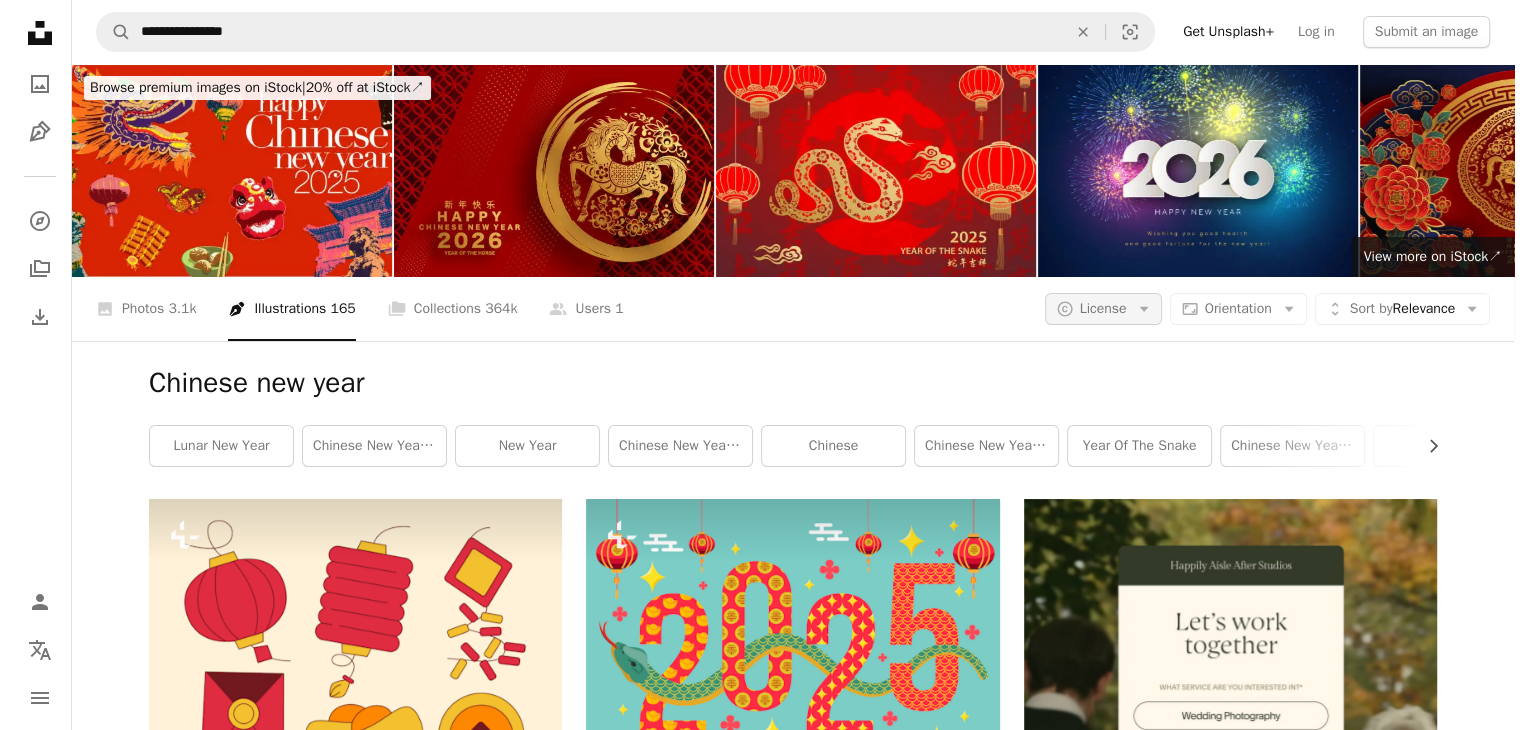 scroll, scrollTop: 0, scrollLeft: 0, axis: both 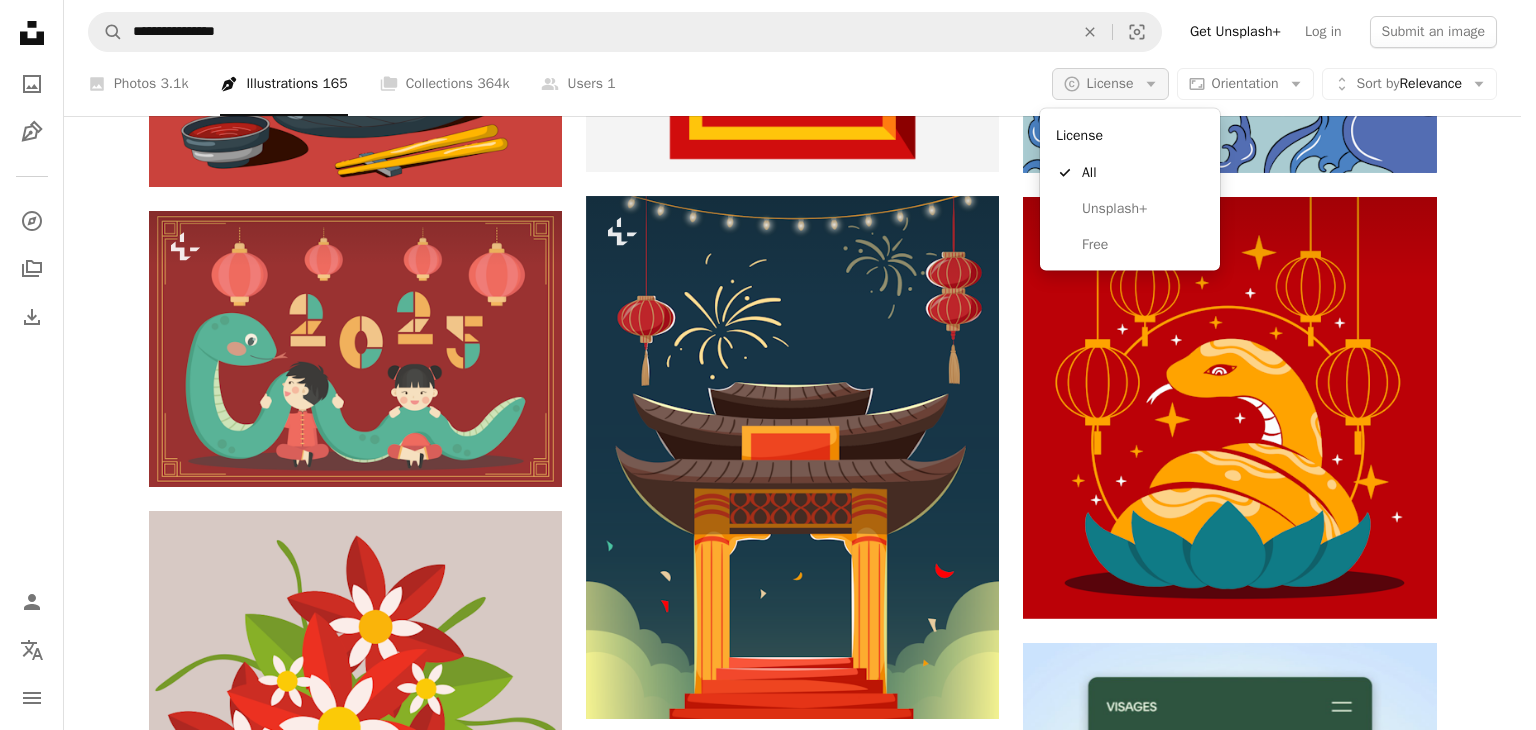 click on "Arrow down" 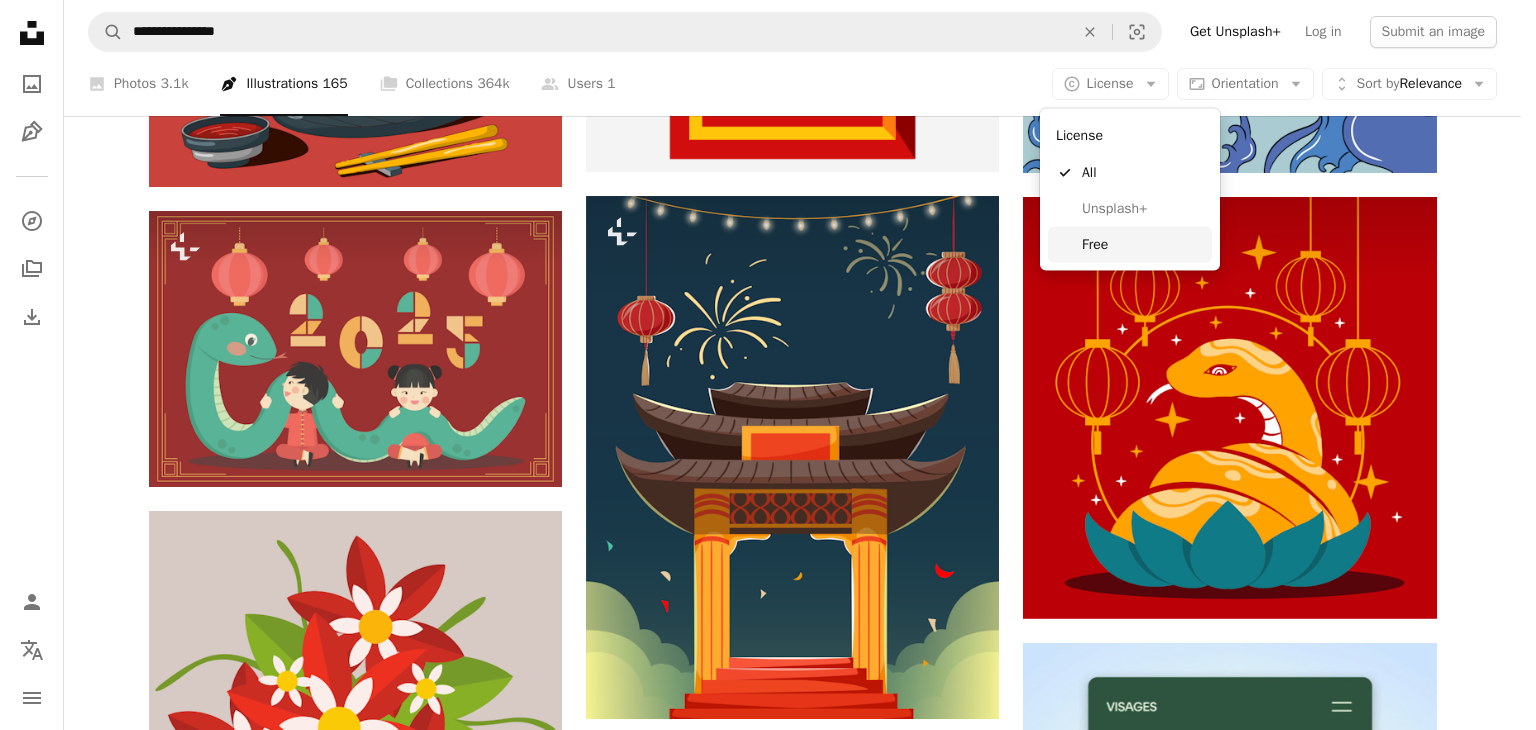 click on "Free" at bounding box center (1143, 245) 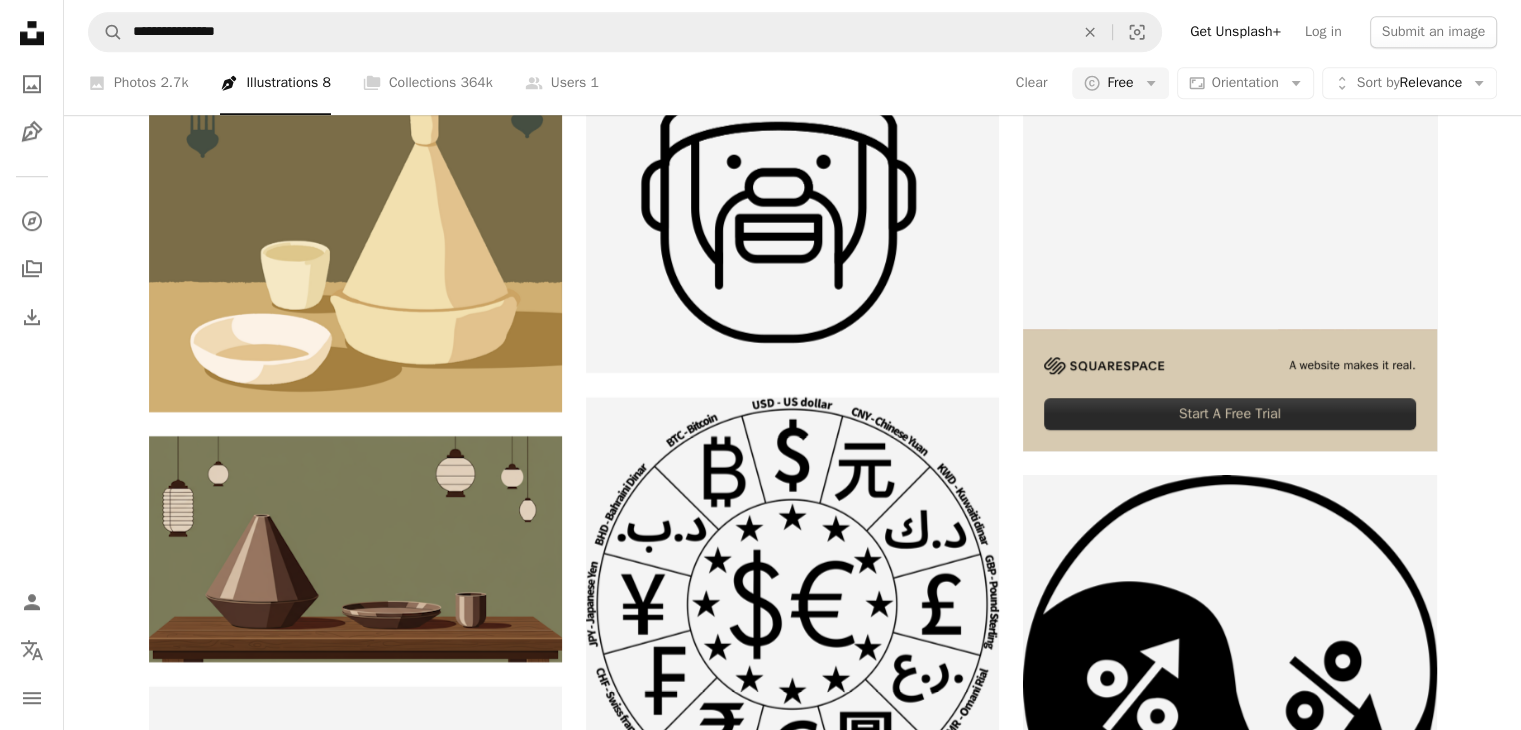 scroll, scrollTop: 8591, scrollLeft: 0, axis: vertical 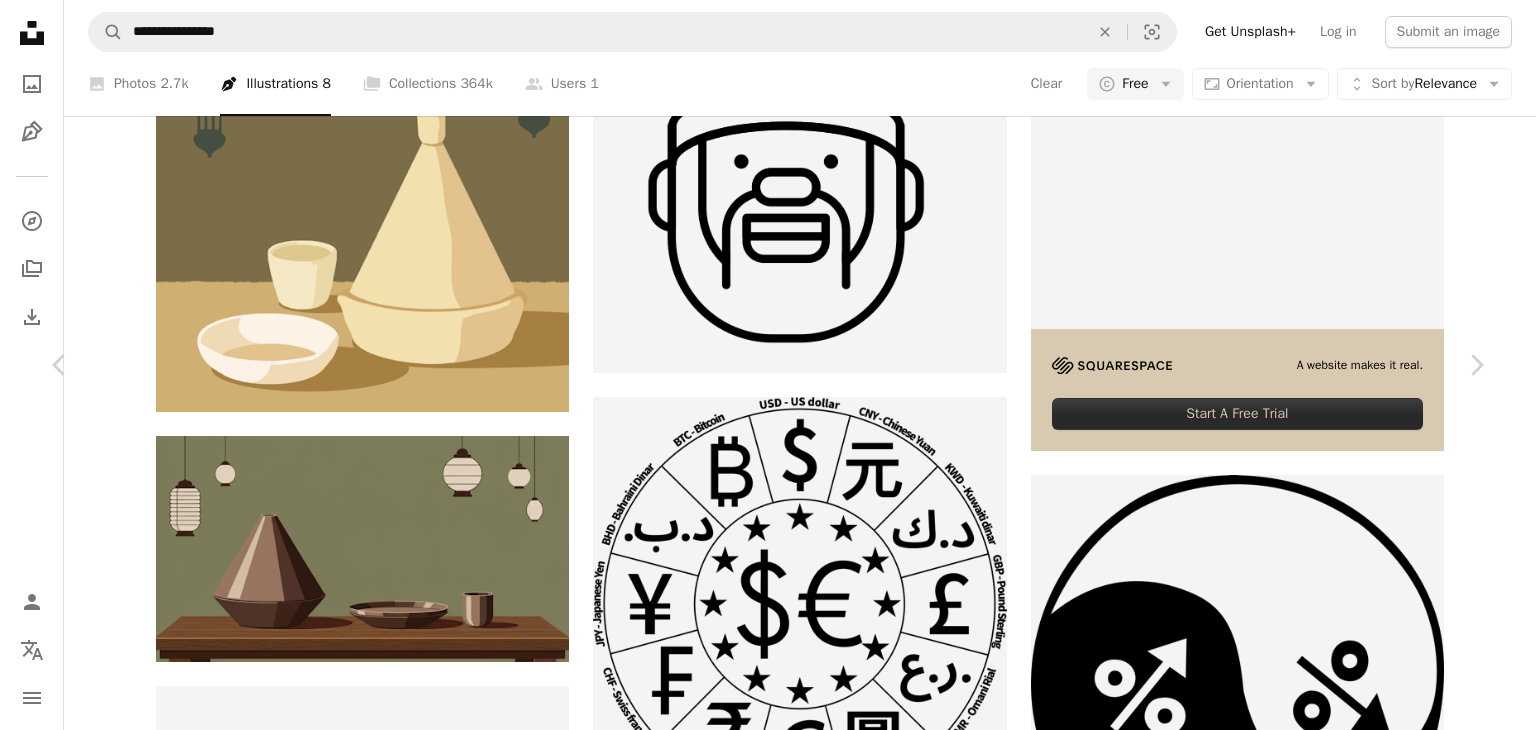 click on "Chevron down" 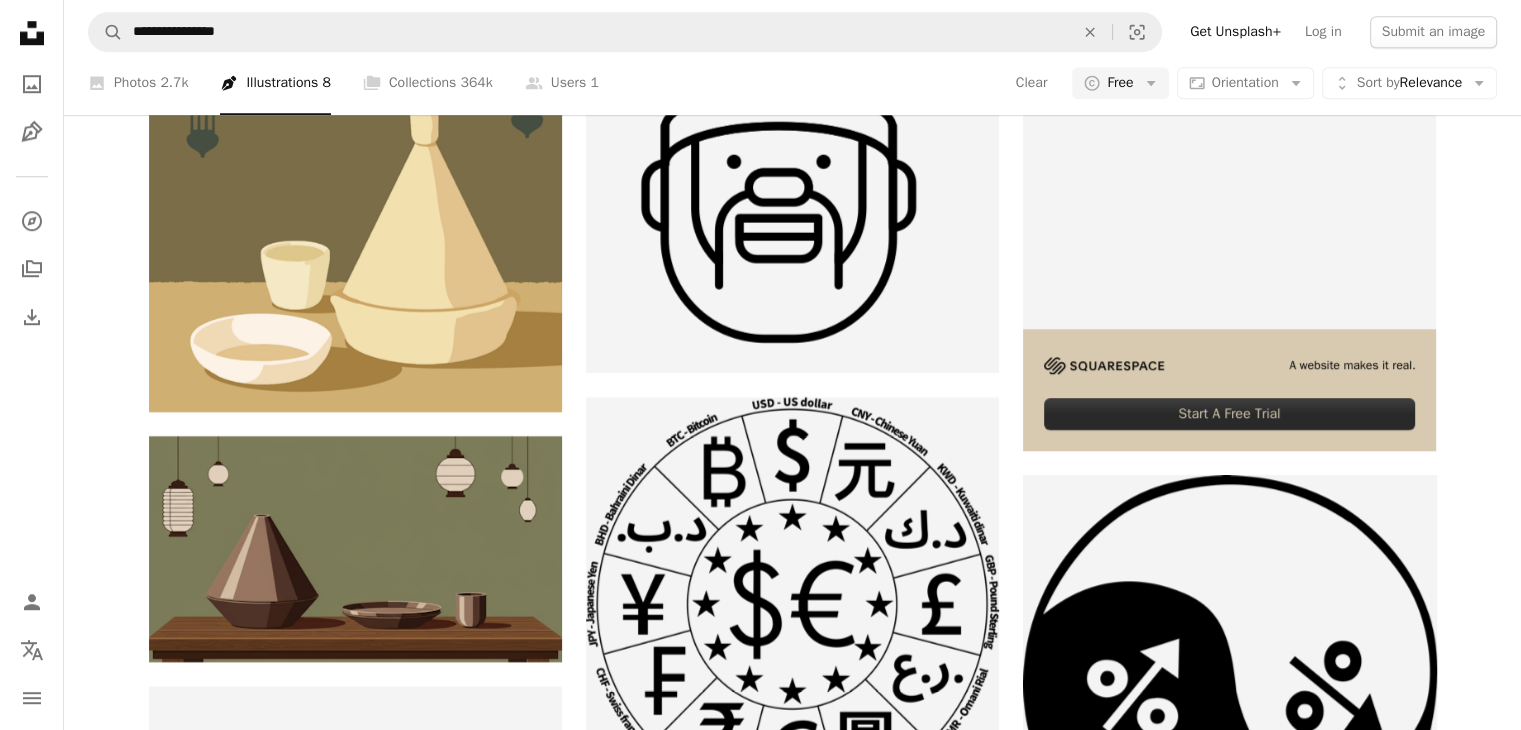 click on "A heart A plus sign Pink Pink Office Available for hire A checkmark inside of a circle Arrow pointing down A heart A plus sign Pink Pink Office Available for hire A checkmark inside of a circle Arrow pointing down A heart A plus sign Esma melike Sezer Available for hire A checkmark inside of a circle Arrow pointing down A heart A plus sign Public domain vectors Arrow pointing down A heart A plus sign Pink Pink Office Available for hire A checkmark inside of a circle Arrow pointing down A heart A plus sign Marek Studzinski Arrow pointing down A heart A plus sign Esma melike Sezer Available for hire A checkmark inside of a circle Arrow pointing down A heart A plus sign Esma melike Sezer Available for hire A checkmark inside of a circle Arrow pointing down A heart A plus sign Pink Pink Office Available for hire A checkmark inside of a circle Arrow pointing down A heart A plus sign Mila Okta Safitri Available for hire A checkmark inside of a circle Arrow pointing down Take your designs to the next level. A heart" at bounding box center [792, -2310] 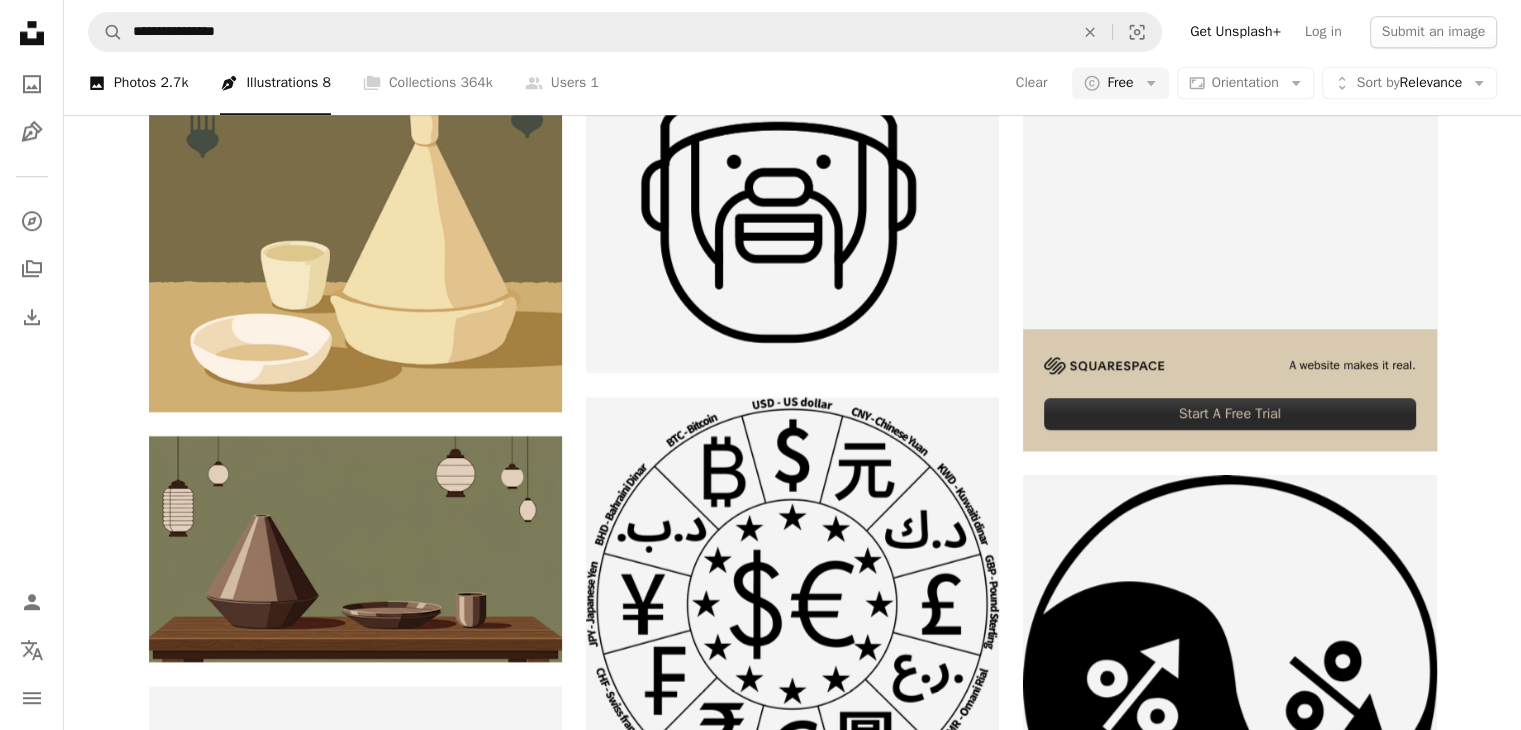click on "2.7k" at bounding box center [174, 84] 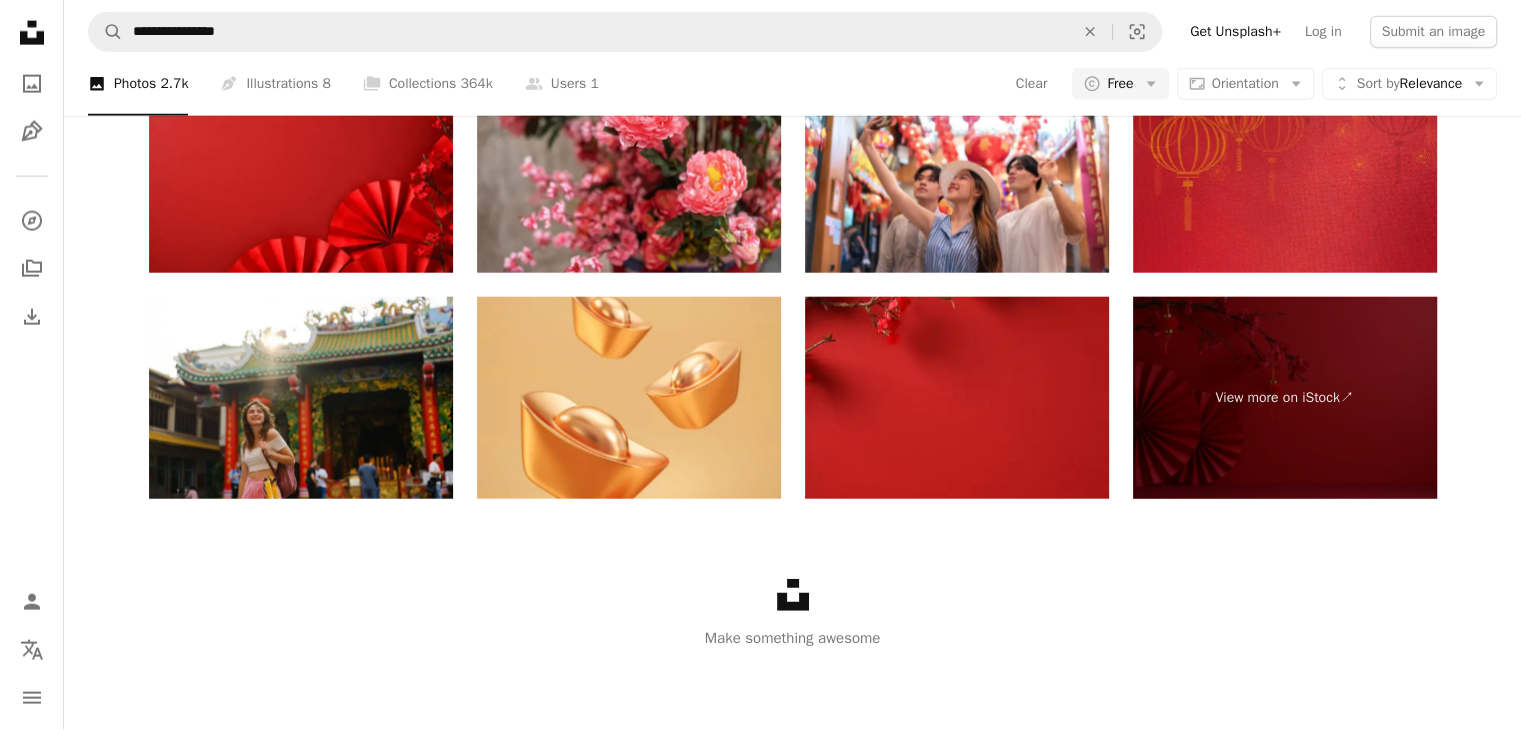 click at bounding box center [355, -4117] 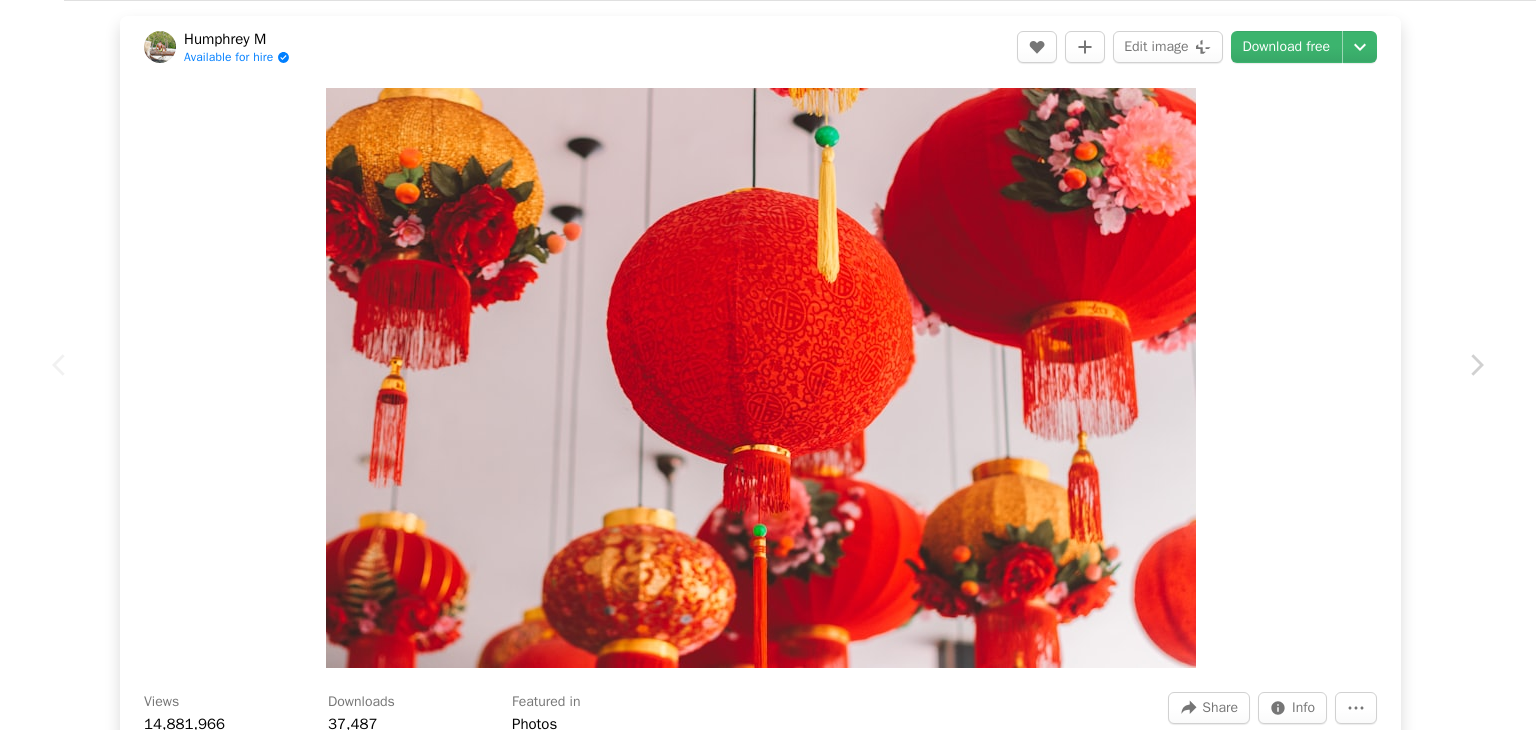 click on "An X shape Chevron left Chevron right Humphrey M Available for hire A checkmark inside of a circle A heart A plus sign Edit image Plus sign for Unsplash+ Download free Chevron down Zoom in Views 14,881,966 Downloads 37,487 Featured in Photos A forward-right arrow Share Info icon Info More Actions A map marker [CITY], [COUNTRY] Calendar outlined Published on November 5, 2018 Safety Free to use under the Unsplash License restaurant interior [COUNTRY] chinese new year chinese lantern decor decoration chinese restaurant chinese lantern chinese lanterns chinese interior flower plant red crowd festival blossom lamp new Free pictures Browse premium related images on iStock | Save 20% with code UNSPLASH20 View more on iStock ↗ Related images A heart A plus sign Jason Sung Available for hire A checkmark inside of a circle Arrow pointing down A heart A plus sign Winston Chen Arrow pointing down Plus sign for Unsplash+ A heart A plus sign Patrycja Jadach For Unsplash+ A lock Purchase A heart A plus sign" at bounding box center (768, 365) 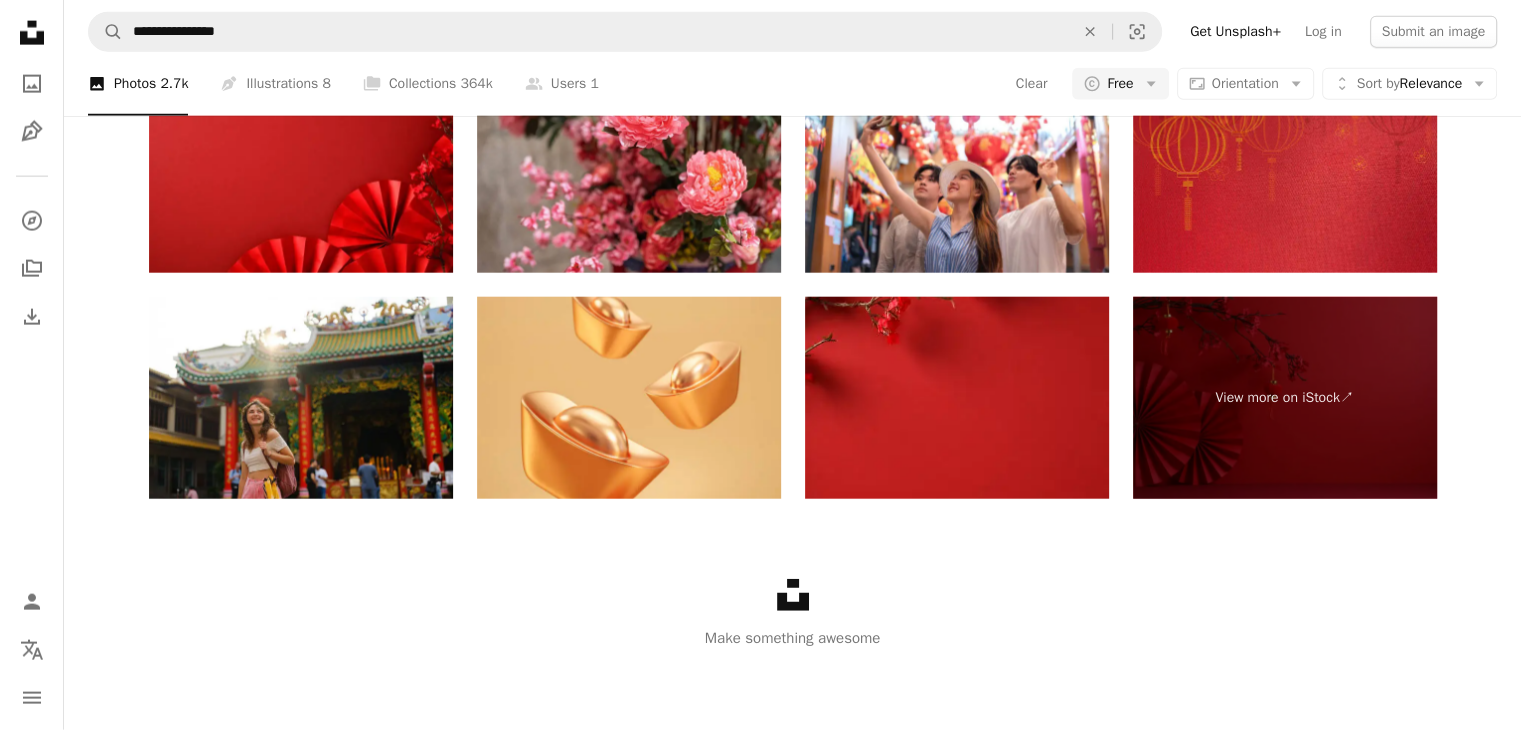 scroll, scrollTop: 1456, scrollLeft: 0, axis: vertical 